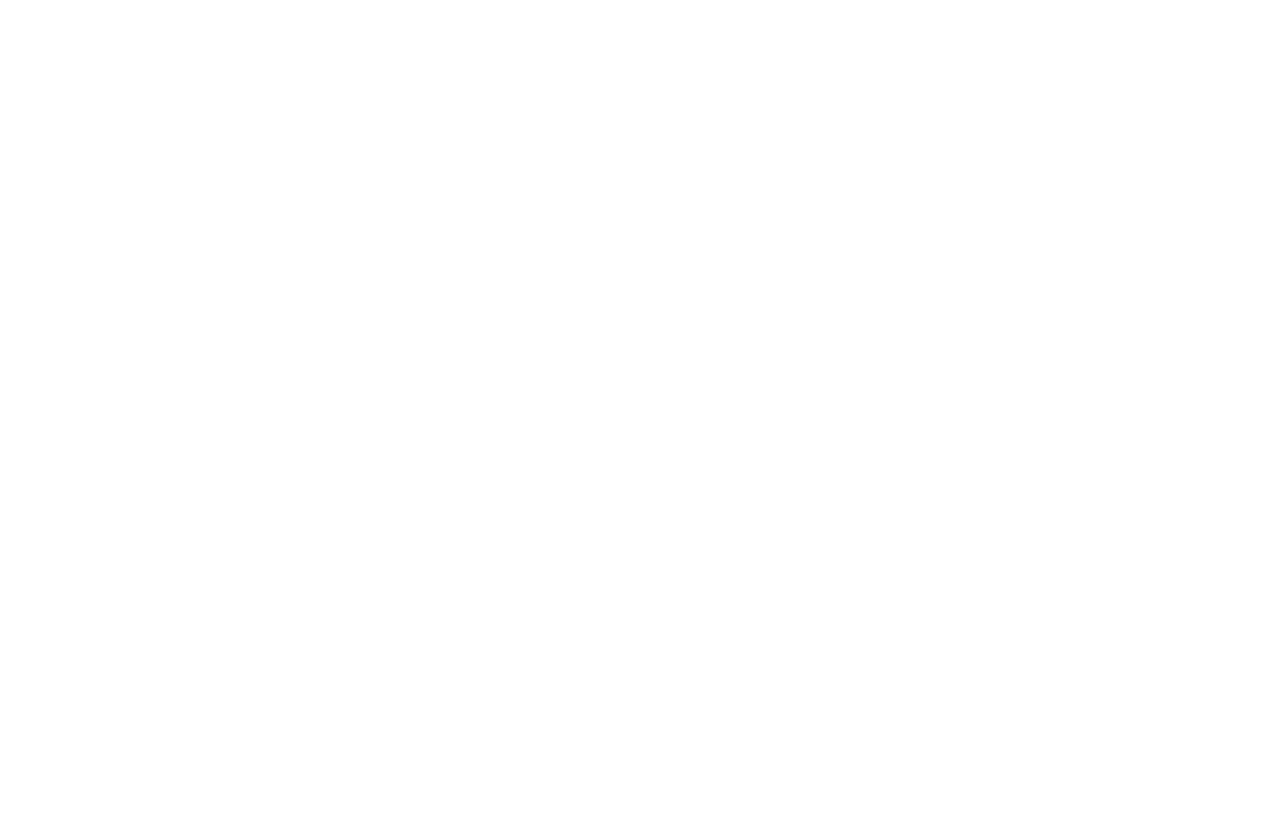 scroll, scrollTop: 0, scrollLeft: 0, axis: both 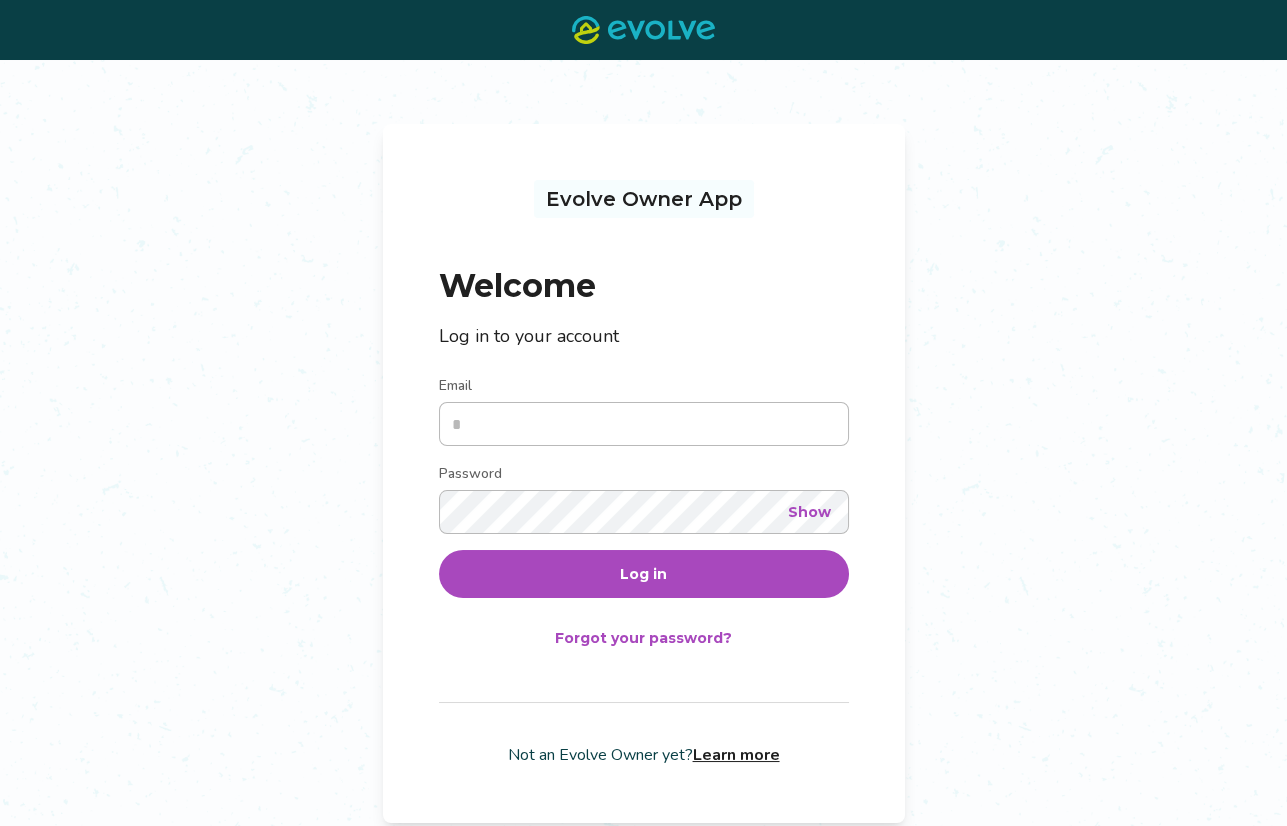 type on "**********" 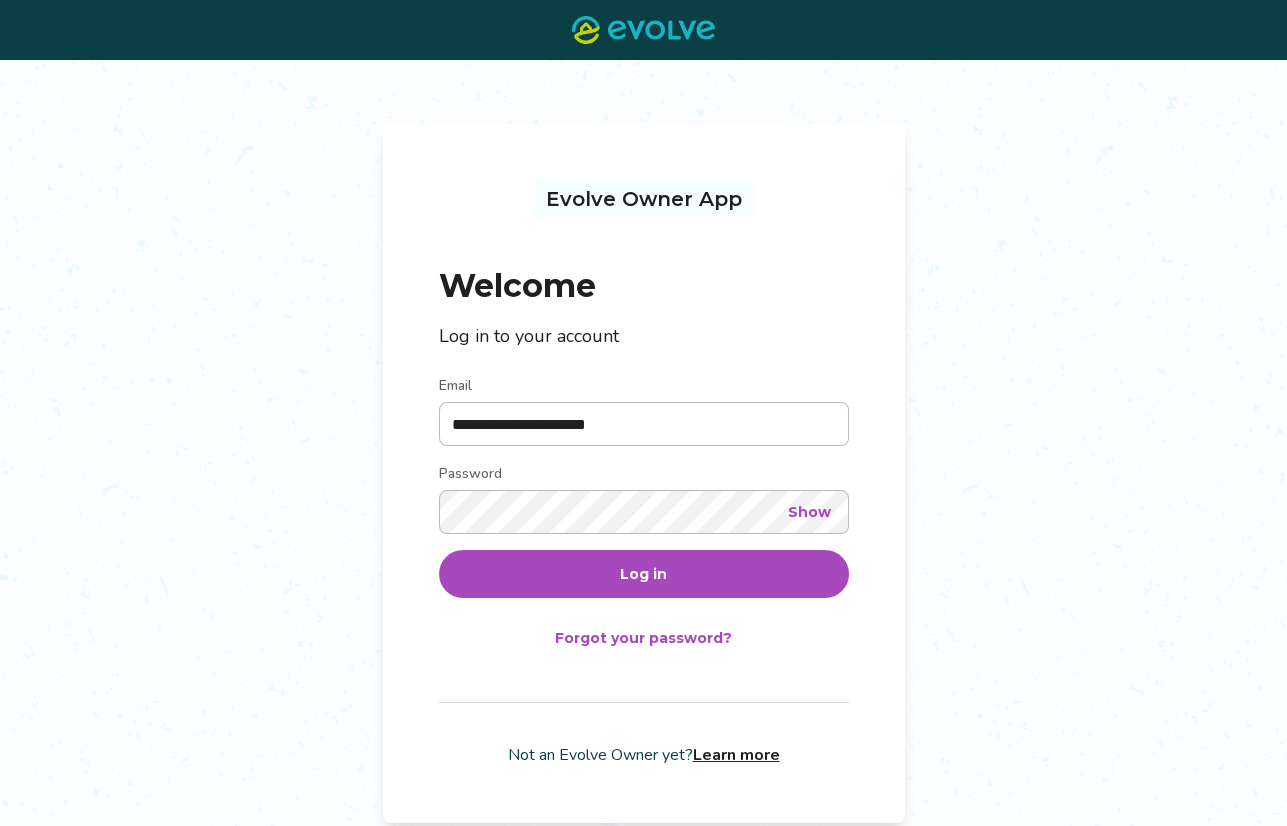 click on "Log in" at bounding box center [644, 574] 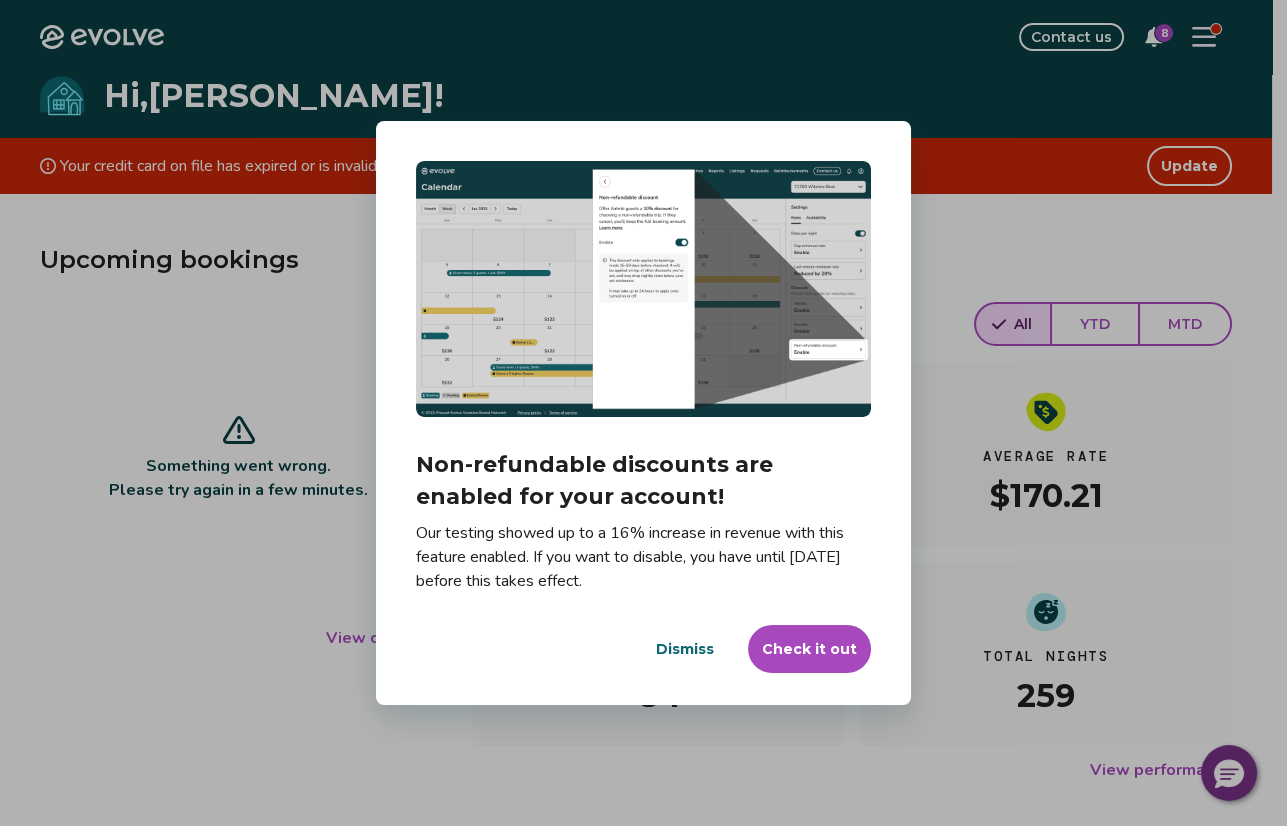 click on "Check it out" at bounding box center [809, 649] 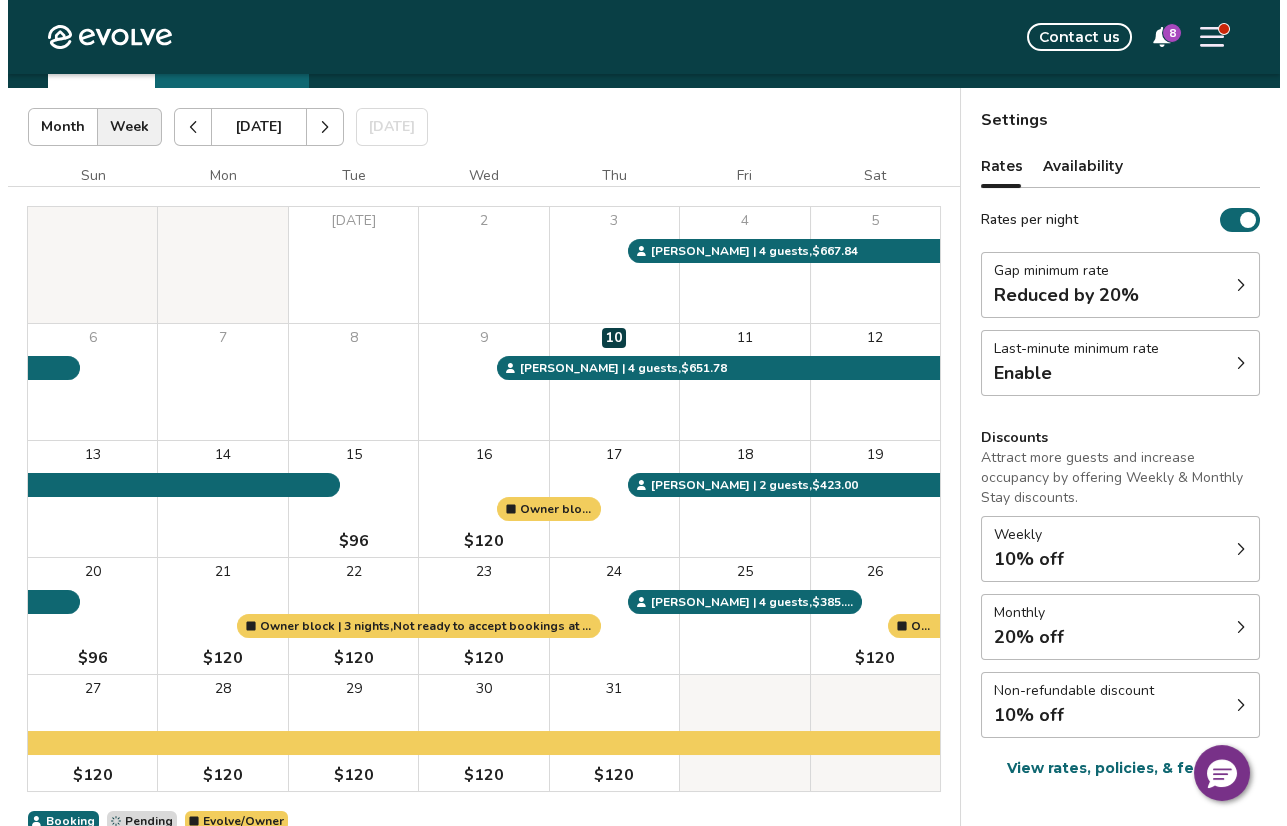 scroll, scrollTop: 99, scrollLeft: 0, axis: vertical 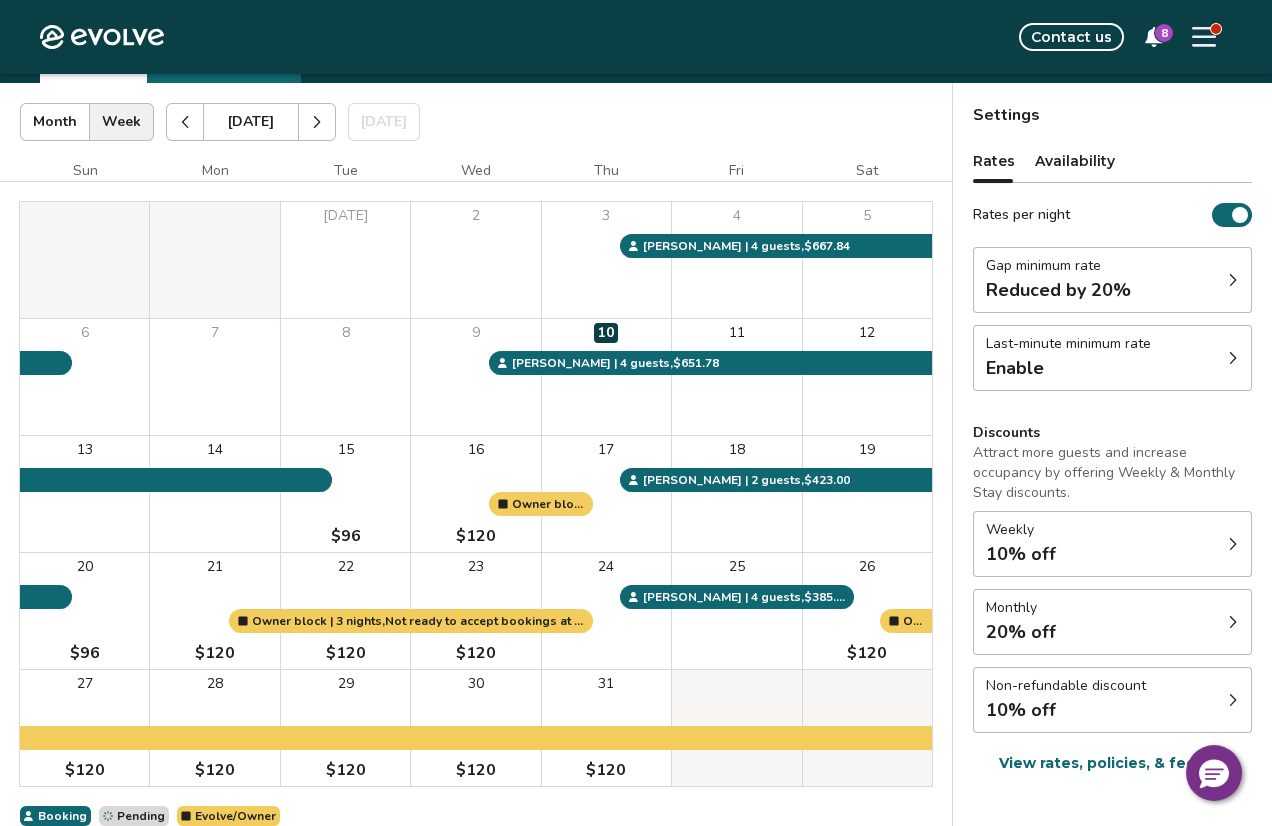 click on "Non-refundable discount 10% off" at bounding box center (1112, 700) 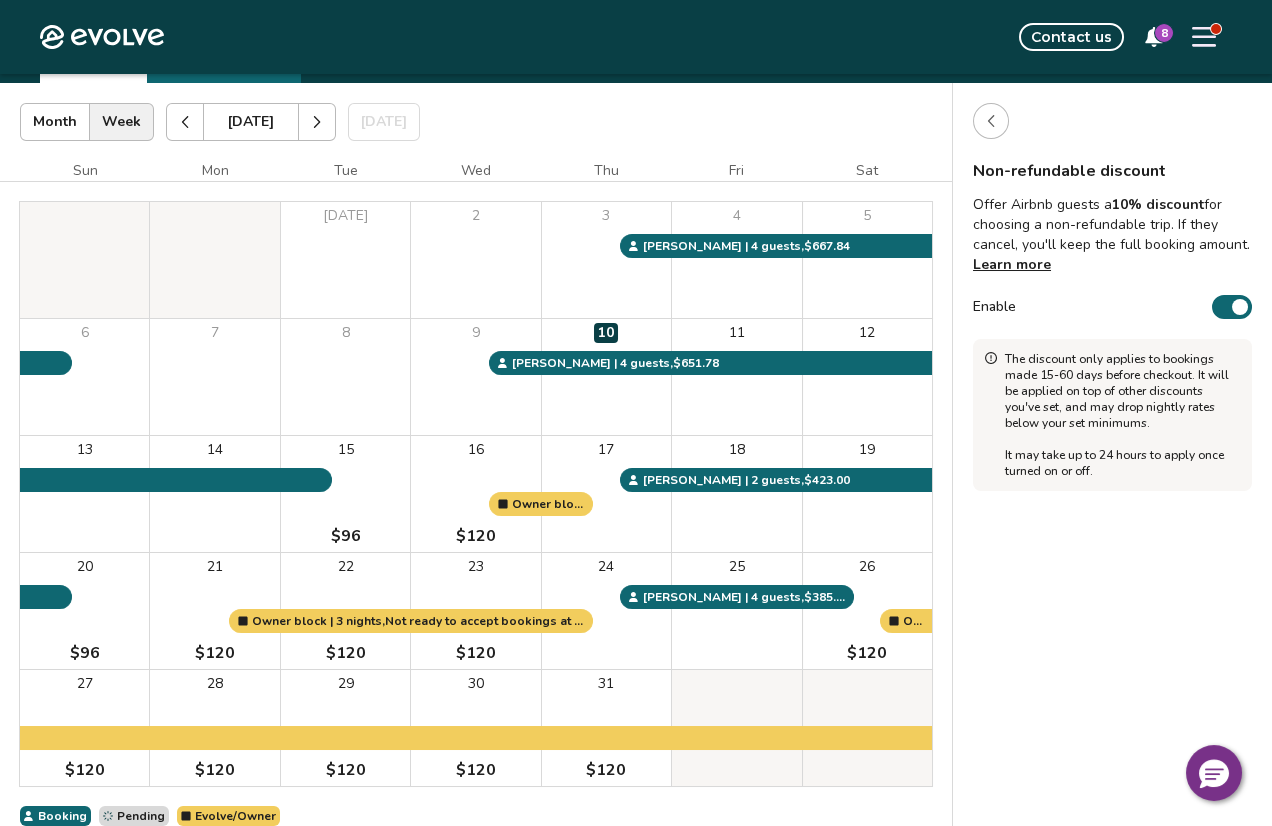 click on "Non-refundable discount Offer Airbnb guests a  10% discount  for choosing a non-refundable trip. If they cancel, you'll keep the full booking amount.   Learn more Enable The discount only applies to bookings made 15-60 days before checkout. It will be applied on top of other discounts you've set, and may drop nightly rates below your set minimums. It may take up to 24 hours to apply once turned on or off." at bounding box center [1112, 469] 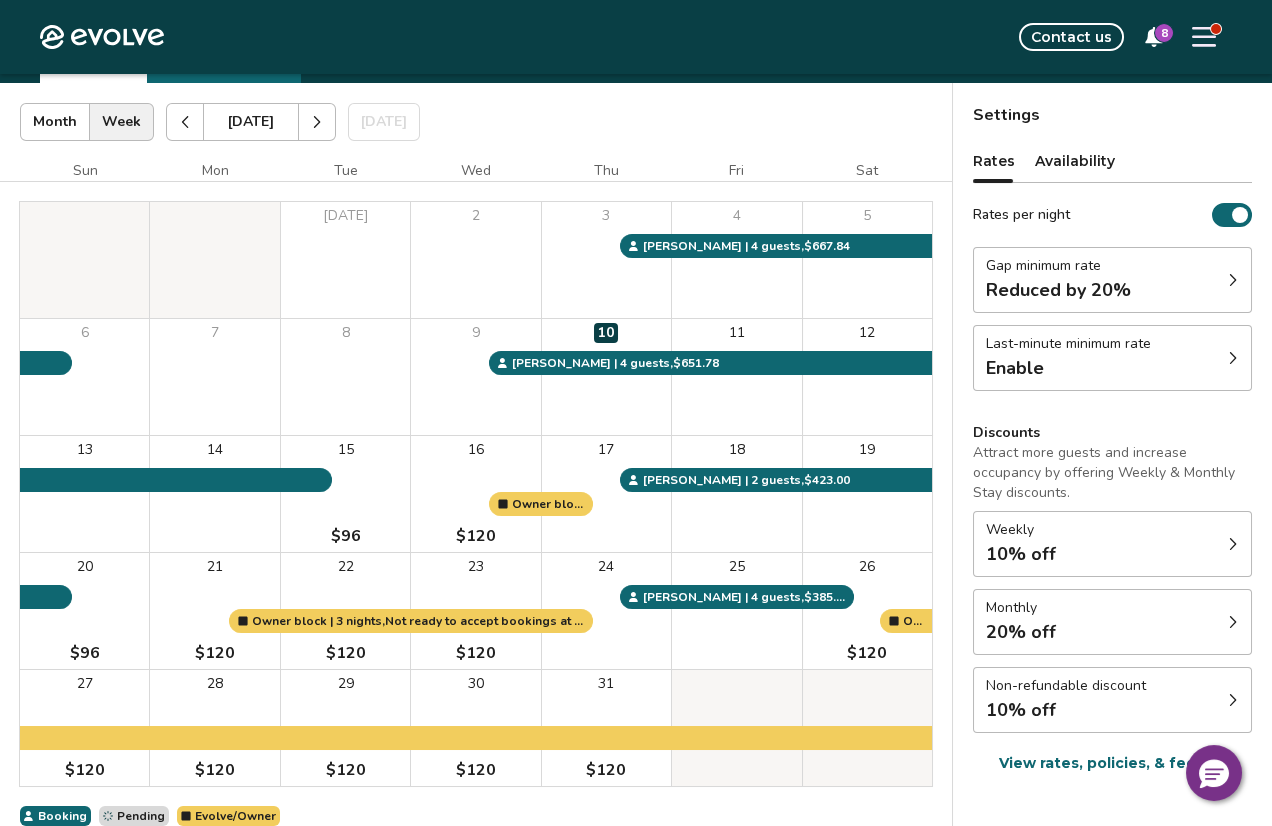 click 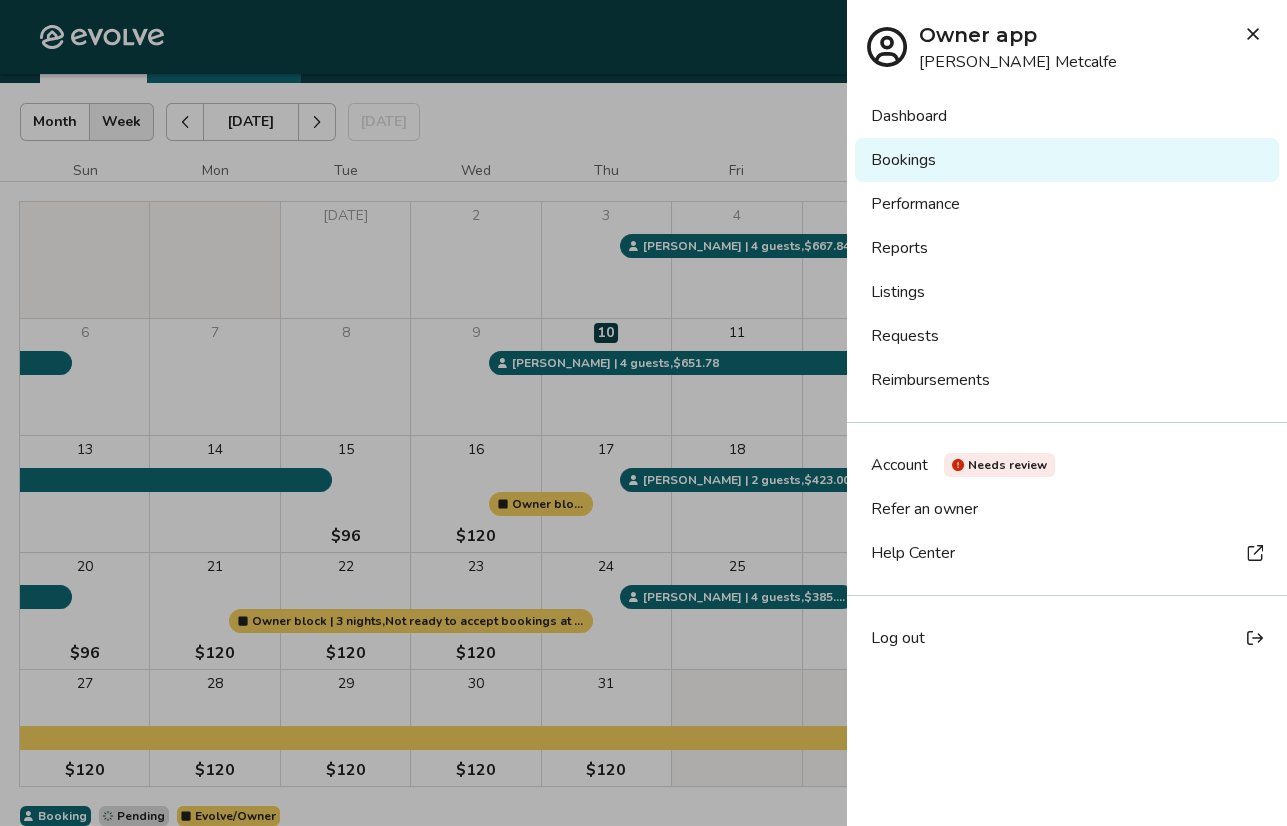 click on "Reports" at bounding box center [1067, 248] 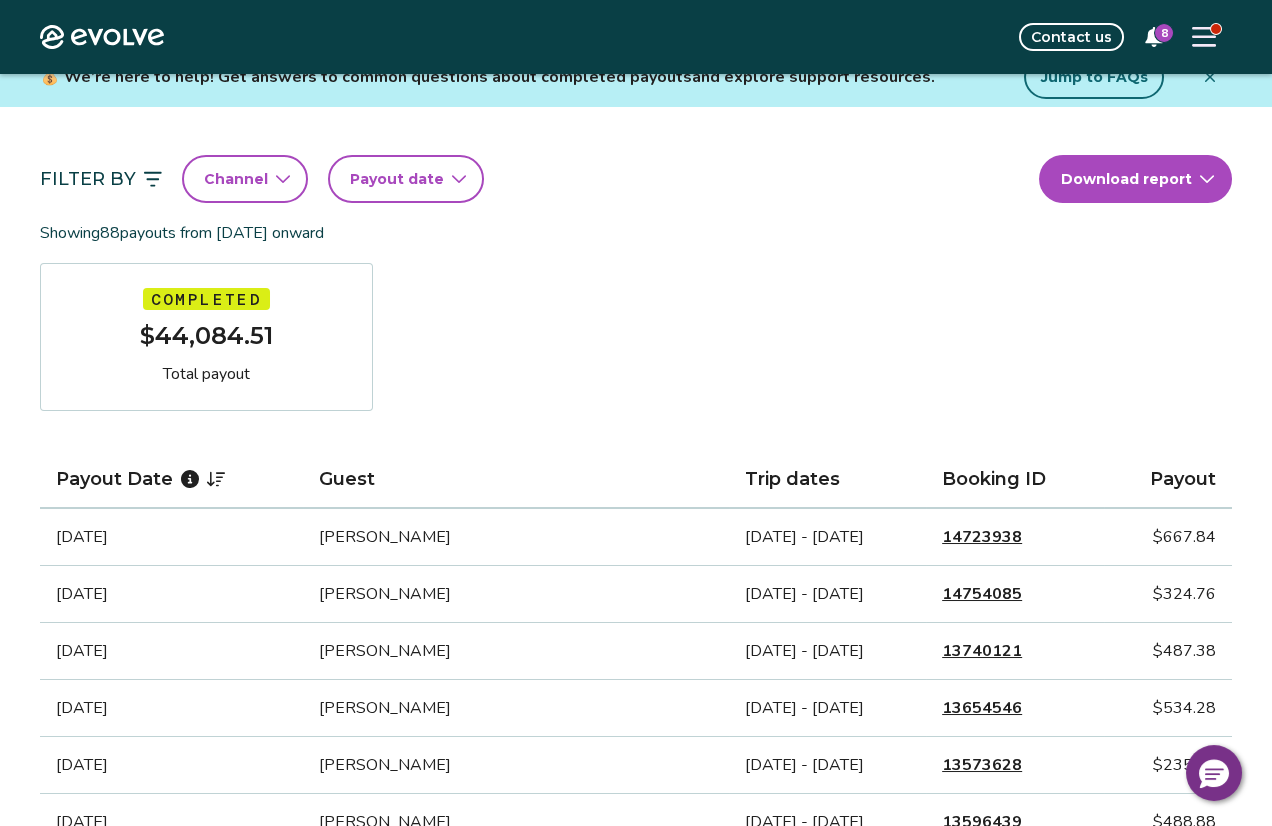 scroll, scrollTop: 99, scrollLeft: 0, axis: vertical 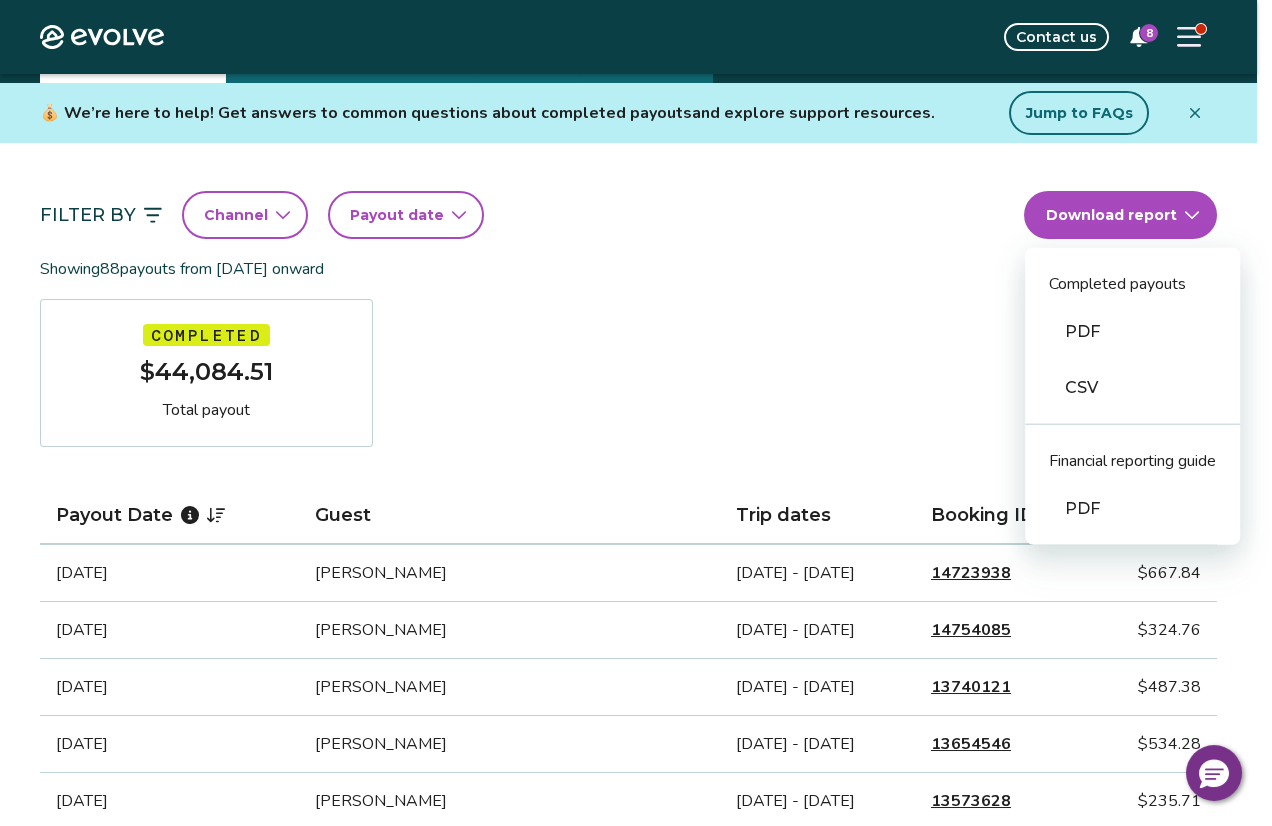click on "Evolve Contact us 8 Reports Completed payouts Pending payouts Taxes Charges Adjustments 💰 We’re here to help! Get answers to common questions about   completed payouts  and explore support resources. Jump to FAQs Filter By  Channel Payout date Download   report Completed payouts PDF CSV Financial reporting guide PDF Showing  88  payouts   from May 1st, 2020 onward Completed $44,084.51 Total payout Payout Date Guest Trip dates Booking ID Payout Jul 5, 2025 Samantha Butler Jul 3 - Jul 6, 2025 14723938 $667.84 Jun 22, 2025 Brooke Snyder Jun 20 - Jun 22, 2025 14754085 $324.76 Nov 9, 2024 Abrahim Koumaiha Nov 7 - Nov 10, 2024 13740121 $487.38 Nov 3, 2024 Bradley Hinkley Nov 1 - Nov 4, 2024 13654546 $534.28 Oct 8, 2024 Cody Smith Oct 6 - Oct 10, 2024 13573628 $235.71 Oct 4, 2024 Paul Tarnavsky Oct 2 - Oct 5, 2024 13596439 $488.88 Oct 2, 2024 Tome Aprik Sep 30 - Oct 2, 2024 13762002 $416.42 Sep 8, 2024 Eugene & Michele stewart Sep 6 - Sep 8, 2024 13650945 $415.85 Sep 2, 2024 Rose Benasa Aug 31 - Sep 2, 2024 1" at bounding box center [636, 1394] 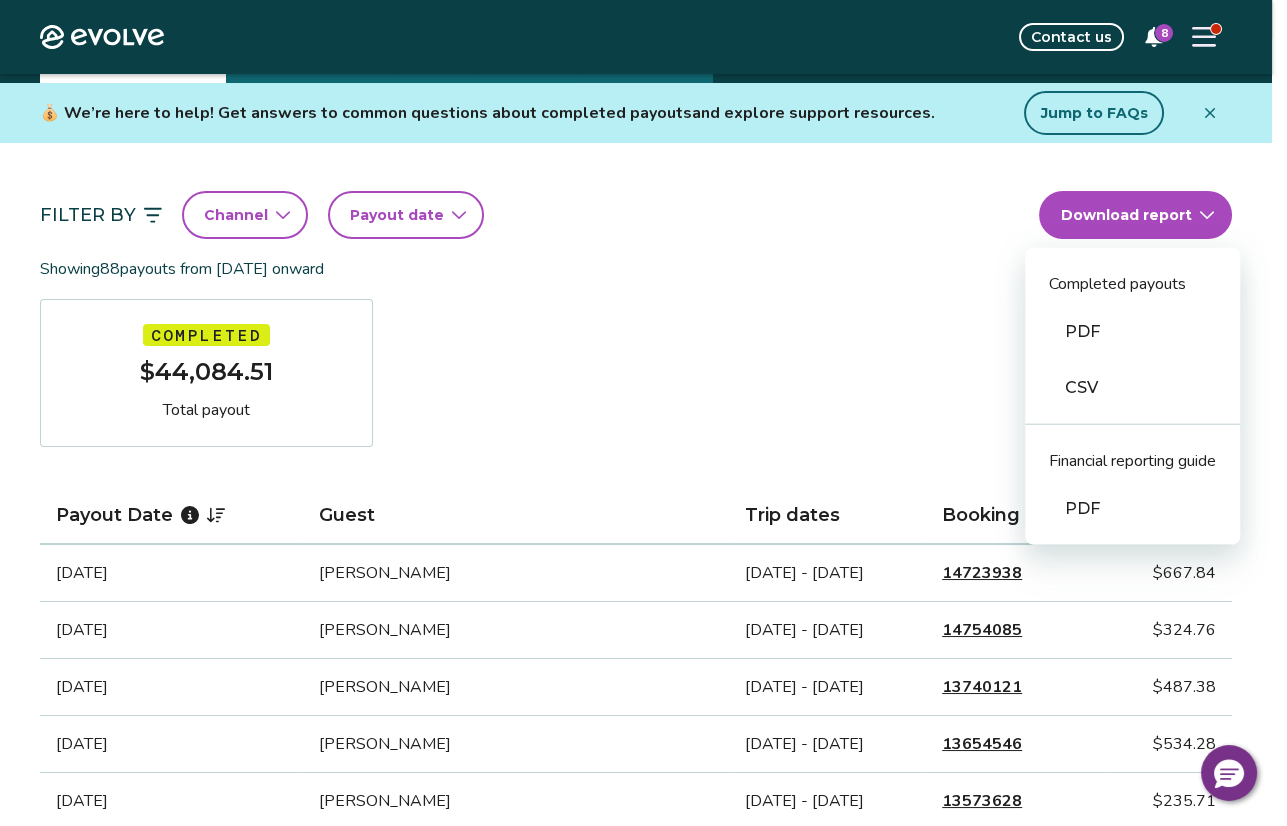 click on "PDF" at bounding box center (1132, 332) 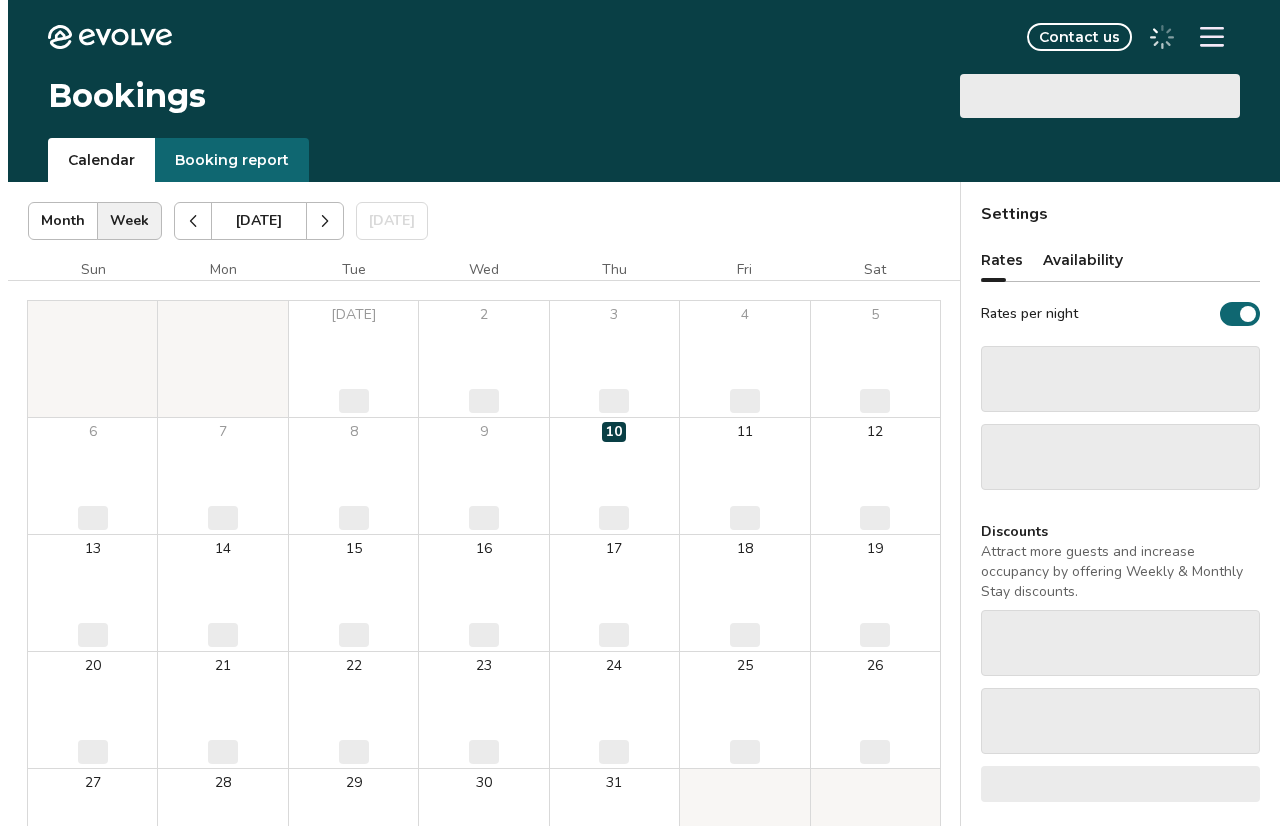 scroll, scrollTop: 98, scrollLeft: 0, axis: vertical 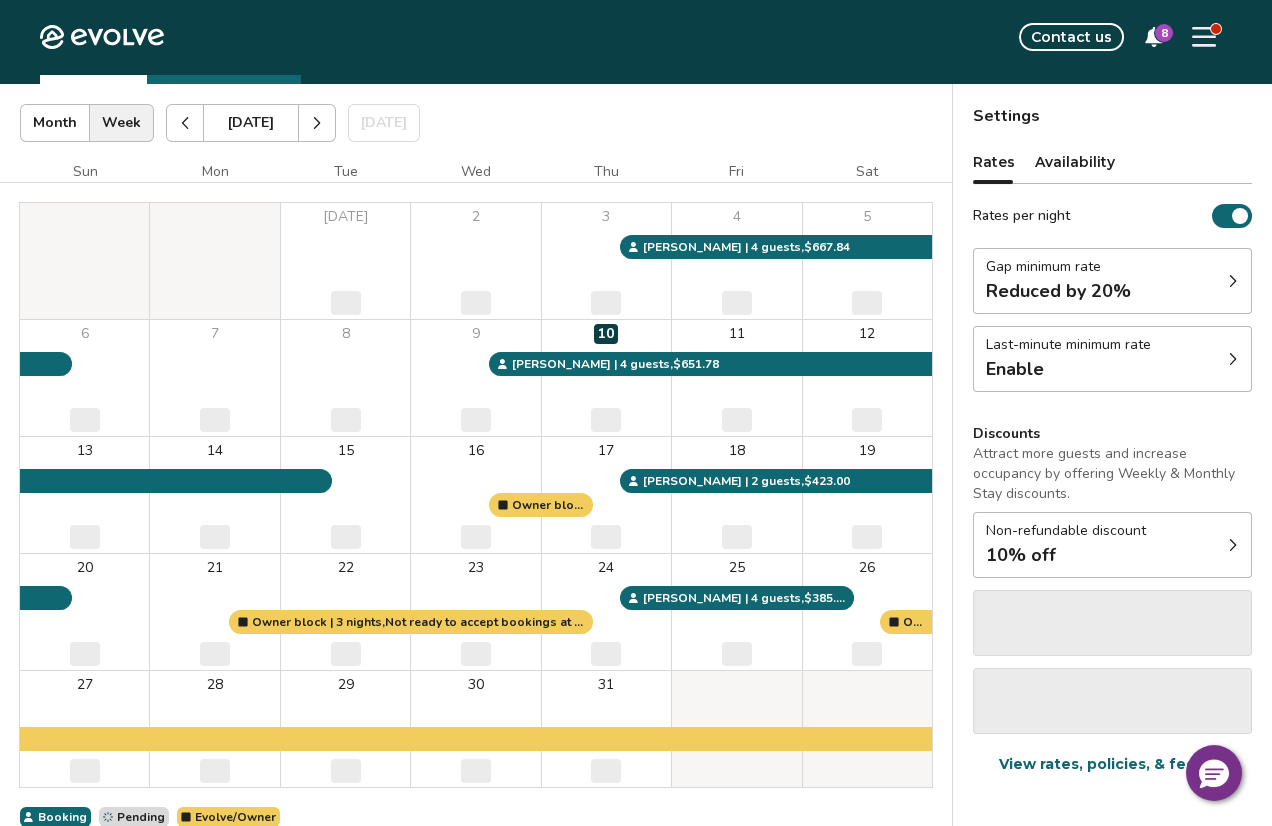 click 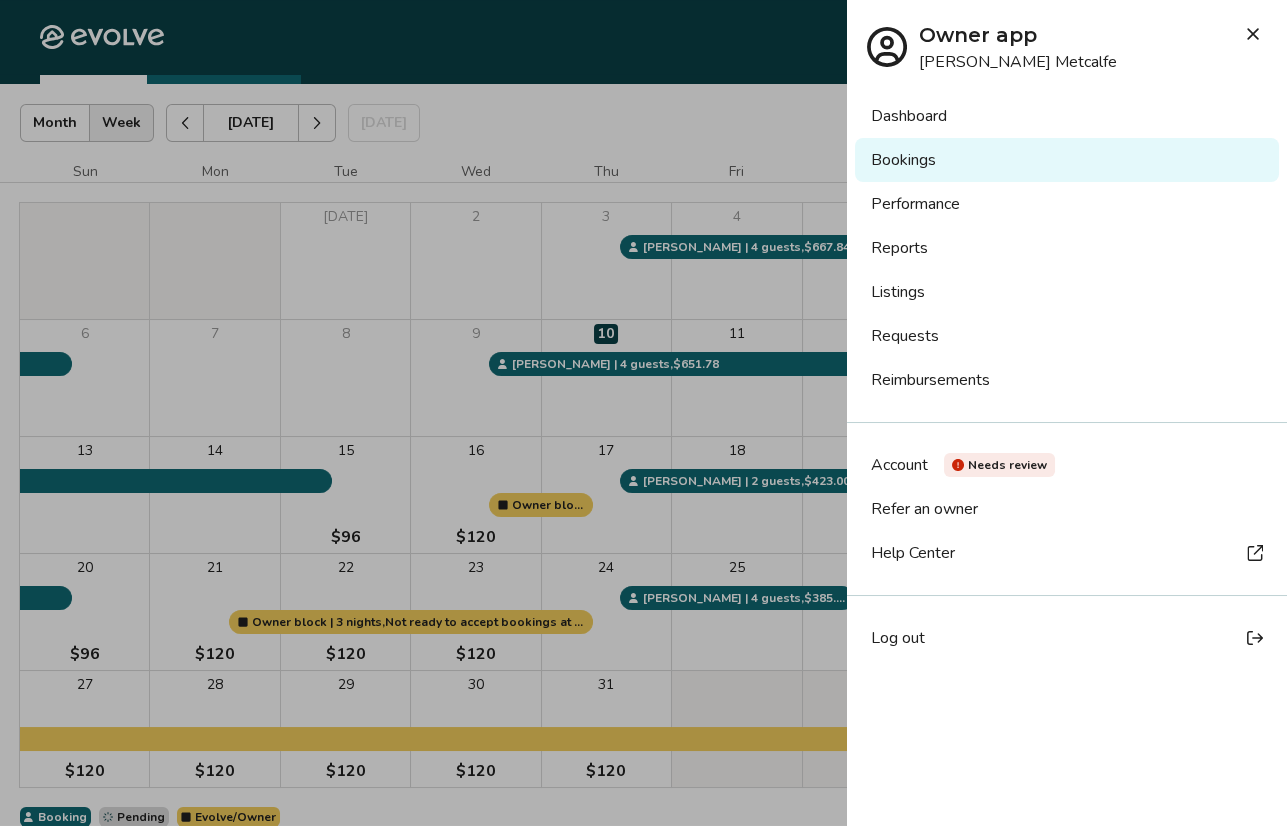 click on "Reports" at bounding box center (1067, 248) 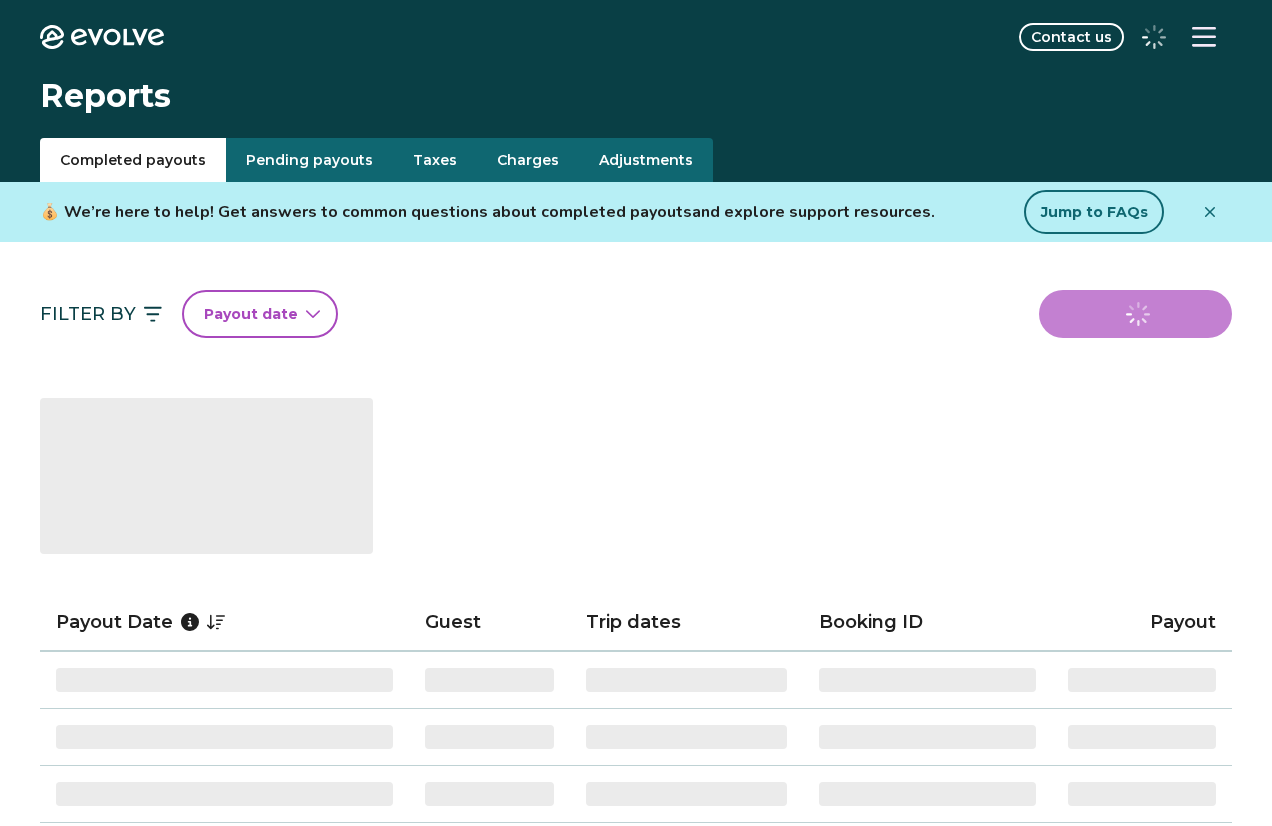 scroll, scrollTop: 0, scrollLeft: 0, axis: both 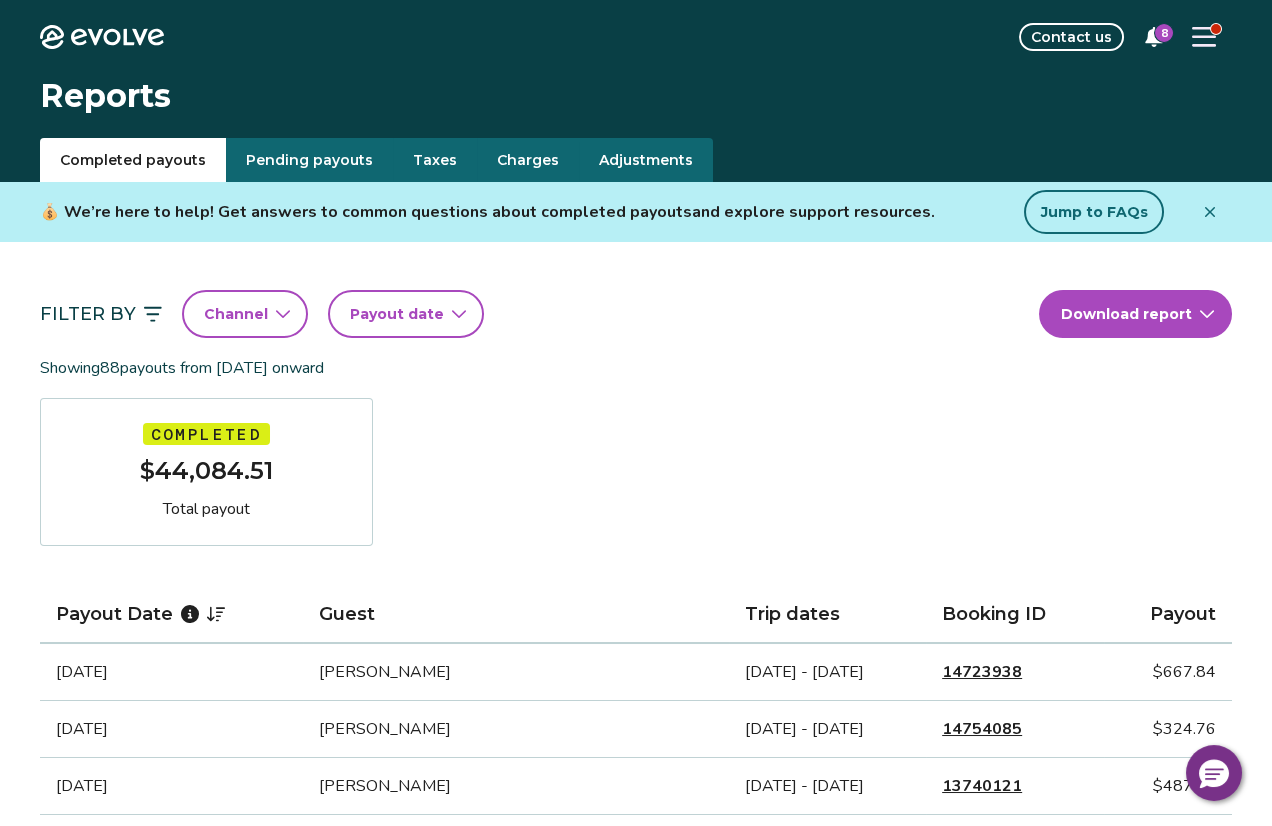 click on "Channel" at bounding box center (245, 314) 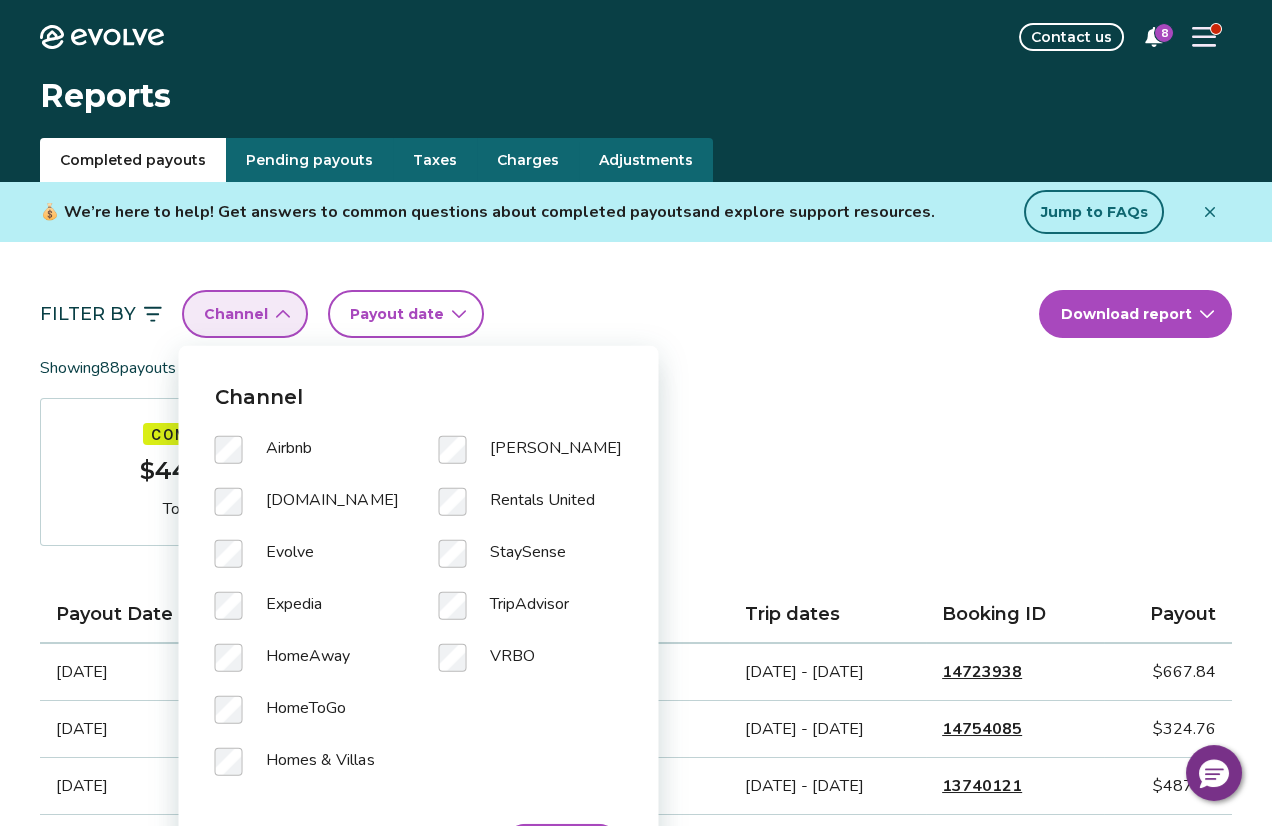 click on "Payout date" at bounding box center (397, 314) 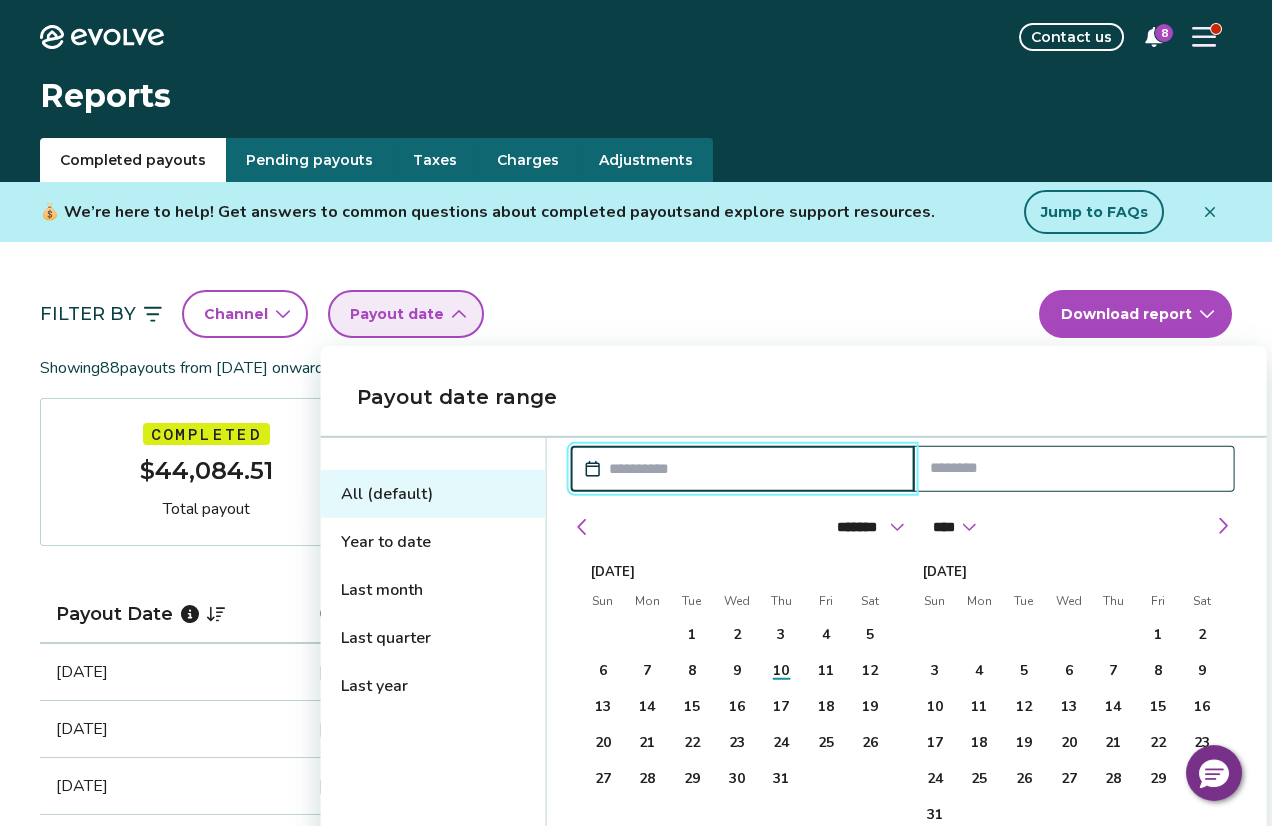 click at bounding box center [753, 469] 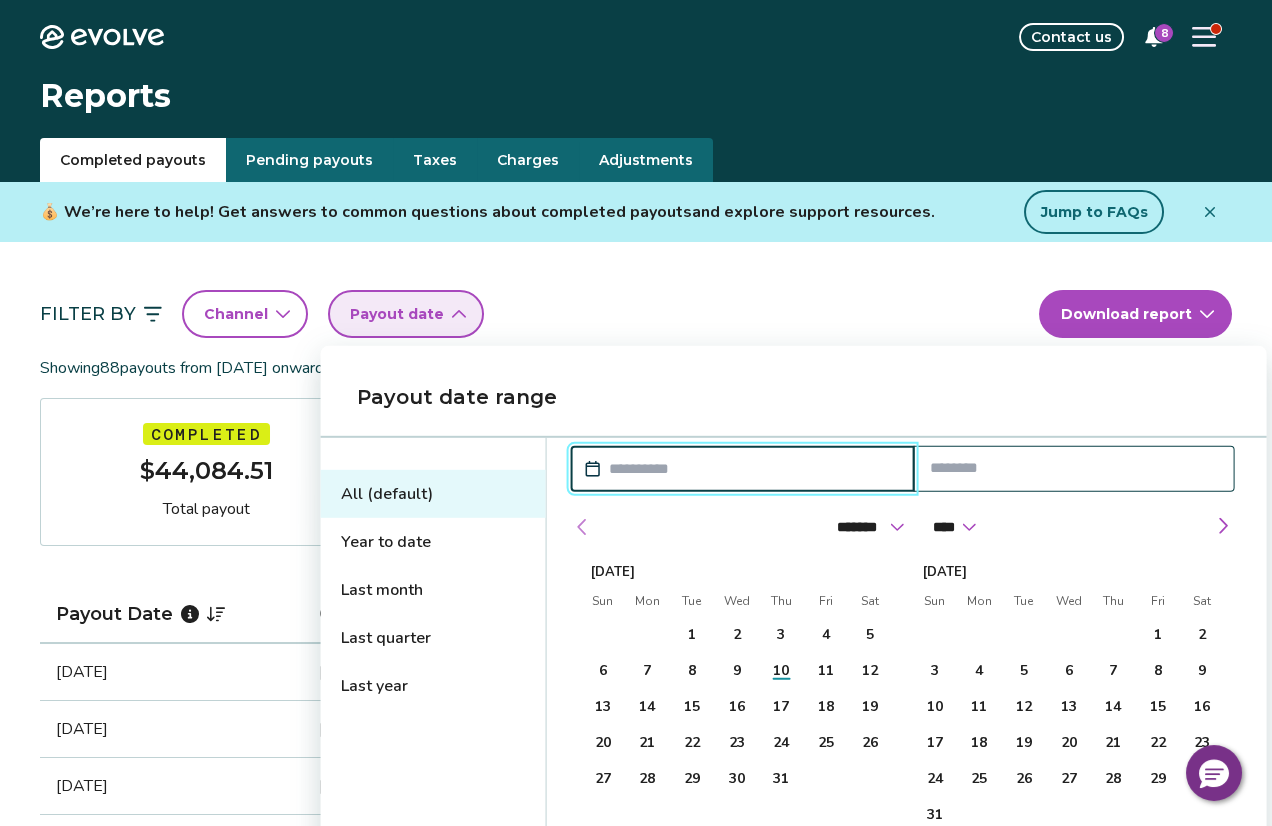 click at bounding box center [583, 527] 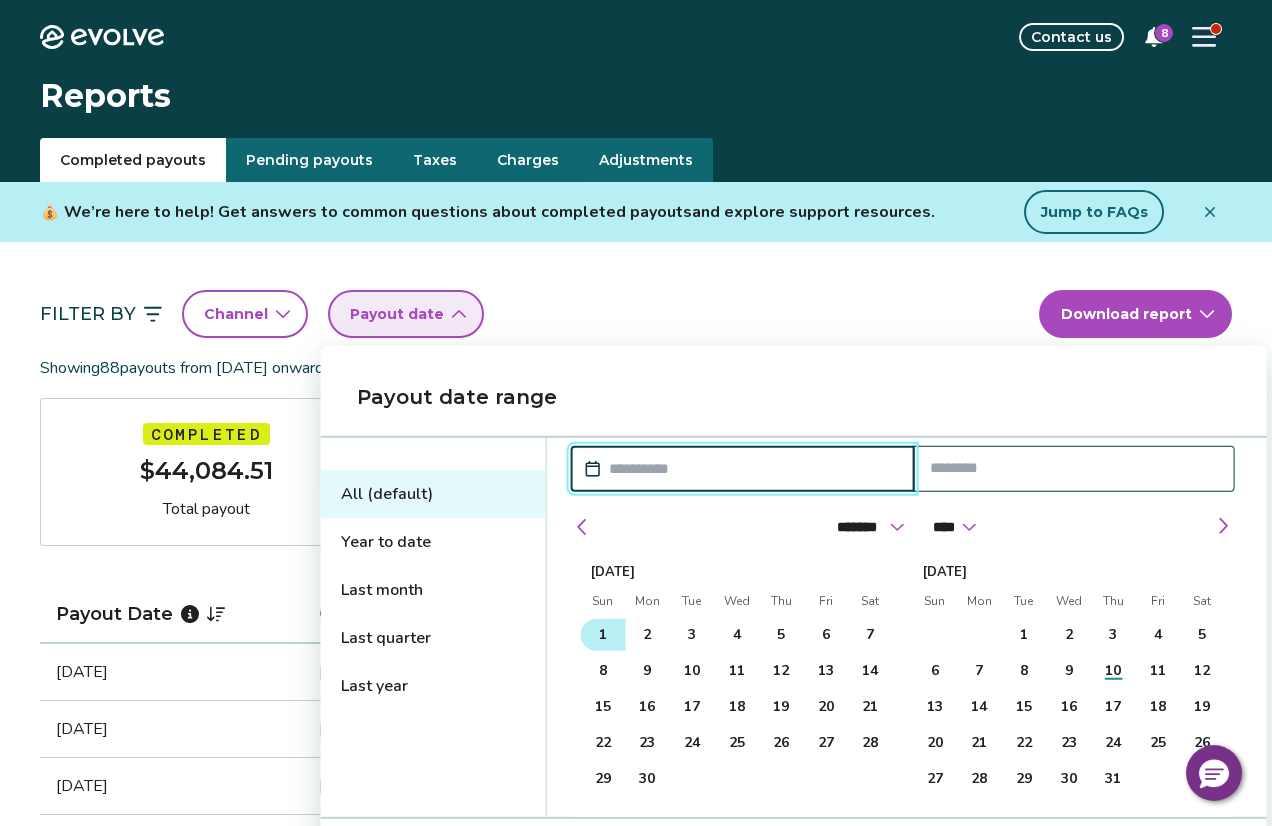 click on "1" at bounding box center [603, 635] 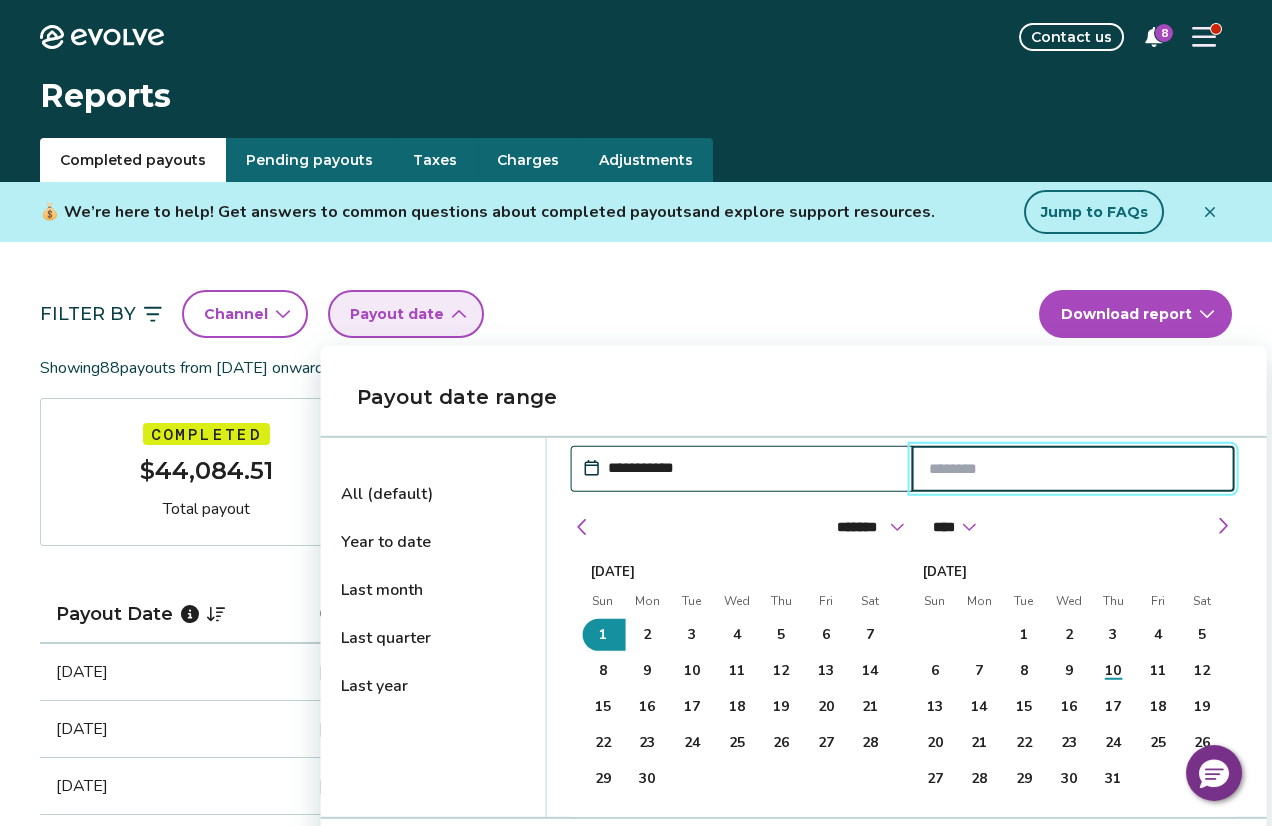 click at bounding box center [1073, 469] 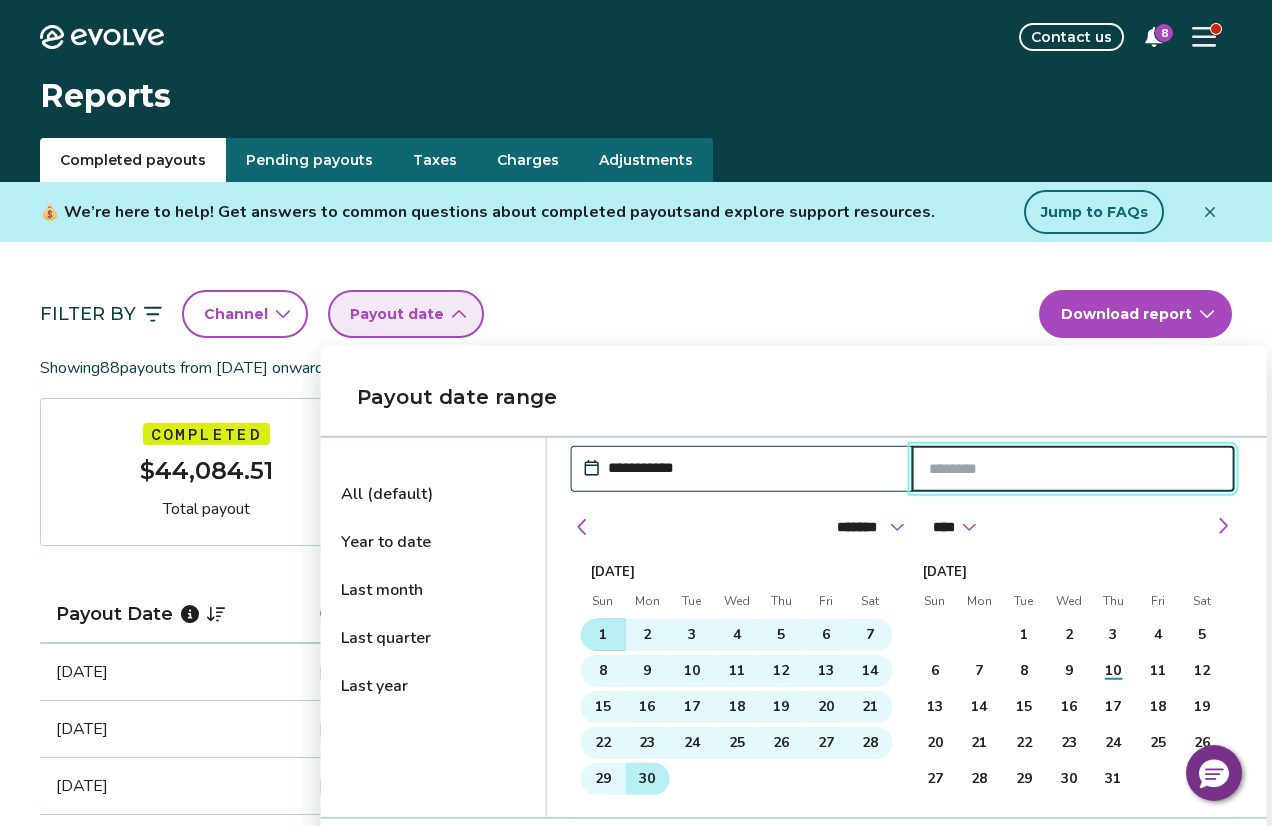 click on "30" at bounding box center [647, 779] 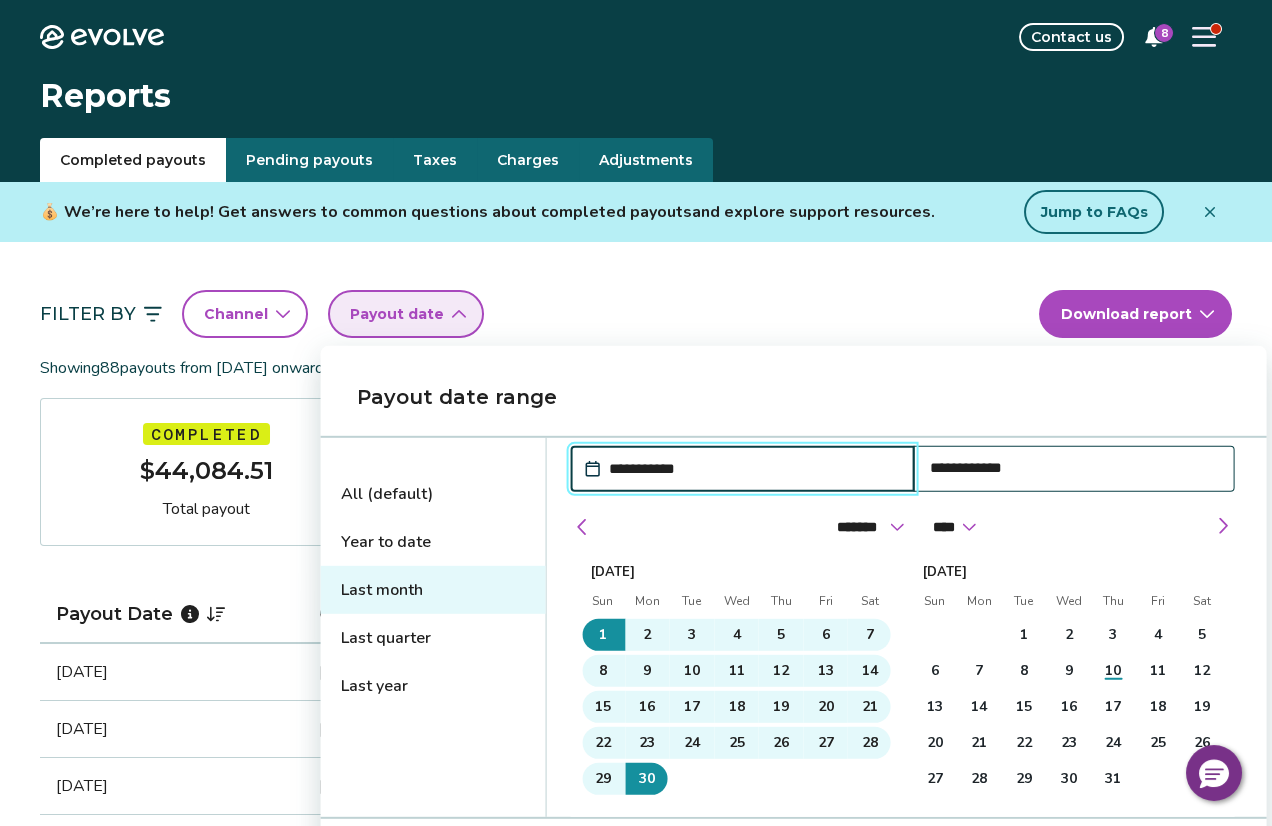 click on "Evolve Contact us 8 Reports Completed payouts Pending payouts Taxes Charges Adjustments 💰 We’re here to help! Get answers to common questions about   completed payouts  and explore support resources. Jump to FAQs Filter By  Channel Payout date Download   report Showing  88  payouts   from [DATE] onward Completed $44,084.51 Total payout Payout Date Guest Trip dates Booking ID Payout [DATE] [PERSON_NAME] [DATE] - [DATE] 14723938 $667.84 [DATE] [PERSON_NAME] [DATE] - [DATE] 14754085 $324.76 [DATE] [PERSON_NAME] [DATE] - [DATE] 13740121 $487.38 [DATE] [PERSON_NAME] [DATE] - [DATE] 13654546 $534.28 [DATE] [PERSON_NAME] [DATE] - [DATE] 13573628 $235.71 [DATE] [PERSON_NAME] [DATE] - [DATE] 13596439 $488.88 [DATE] Tome Aprik [DATE] - [DATE] 13762002 $416.42 [DATE] [PERSON_NAME] & [PERSON_NAME] [DATE] - [DATE] 13650945 $415.85 [DATE] [PERSON_NAME] [DATE] - [DATE] 13601530 $417.28 [DATE] [PERSON_NAME] 13383593 1 2 3" at bounding box center [636, 1493] 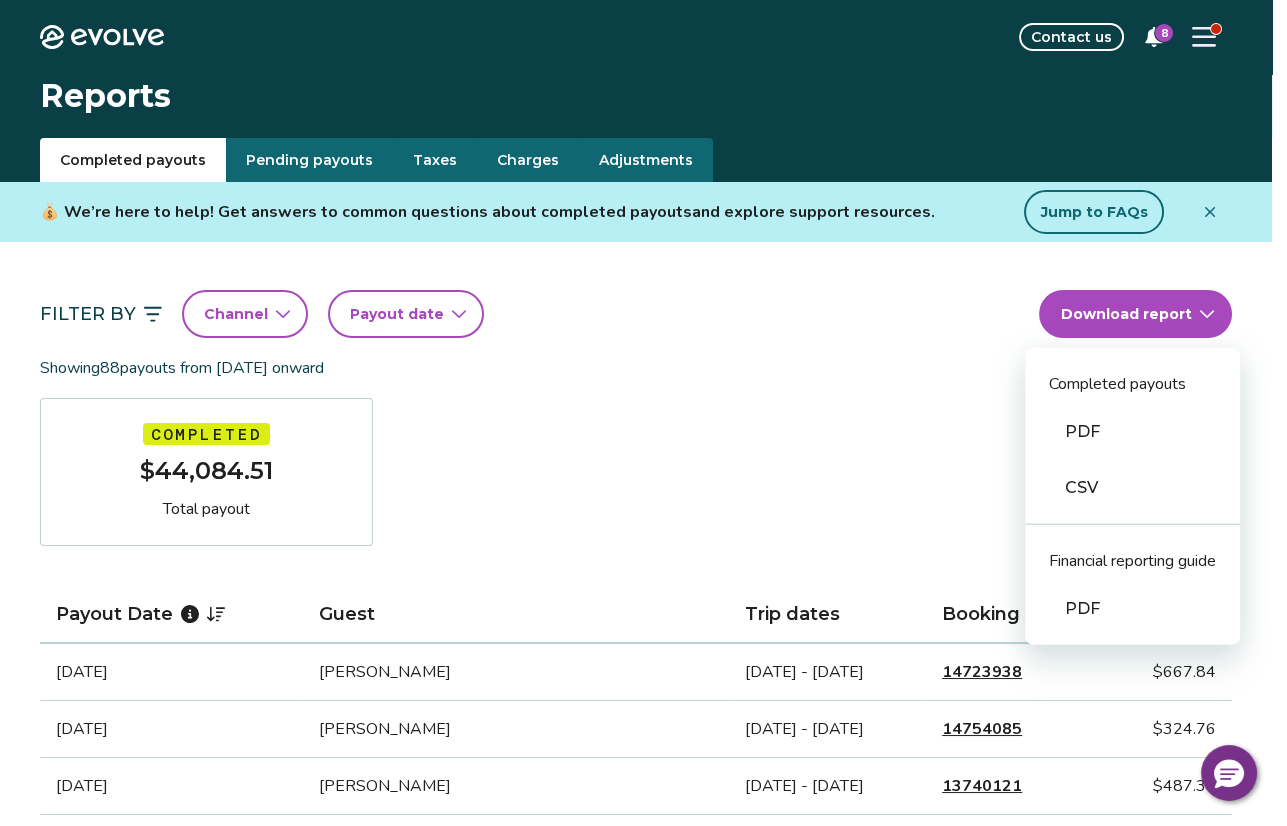 click on "PDF" at bounding box center (1132, 432) 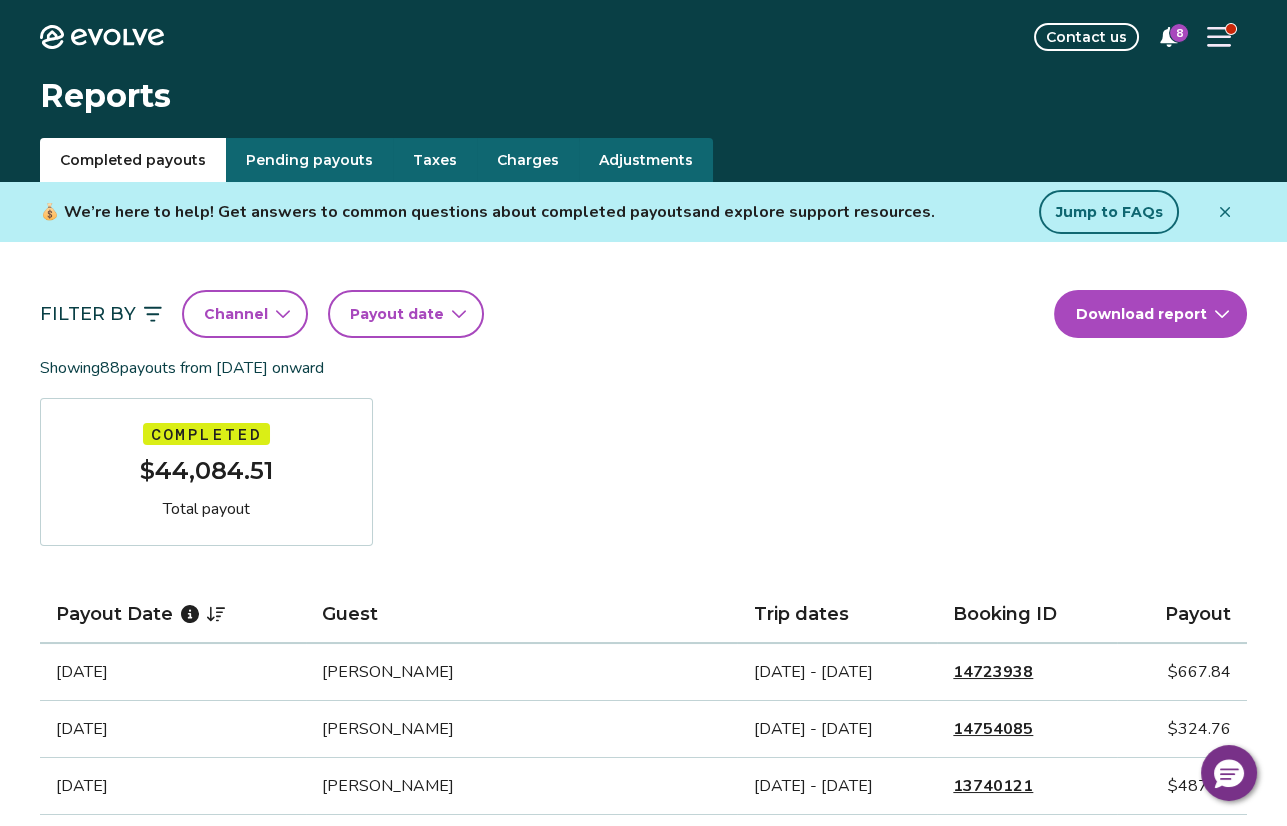 click on "Evolve Contact us 8 Reports Completed payouts Pending payouts Taxes Charges Adjustments 💰 We’re here to help! Get answers to common questions about   completed payouts  and explore support resources. Jump to FAQs Filter By  Channel Payout date Download   report Showing  88  payouts   from [DATE] onward Completed $44,084.51 Total payout Payout Date Guest Trip dates Booking ID Payout [DATE] [PERSON_NAME] [DATE] - [DATE] 14723938 $667.84 [DATE] [PERSON_NAME] [DATE] - [DATE] 14754085 $324.76 [DATE] [PERSON_NAME] [DATE] - [DATE] 13740121 $487.38 [DATE] [PERSON_NAME] [DATE] - [DATE] 13654546 $534.28 [DATE] [PERSON_NAME] [DATE] - [DATE] 13573628 $235.71 [DATE] [PERSON_NAME] [DATE] - [DATE] 13596439 $488.88 [DATE] Tome Aprik [DATE] - [DATE] 13762002 $416.42 [DATE] [PERSON_NAME] & [PERSON_NAME] [DATE] - [DATE] 13650945 $415.85 [DATE] [PERSON_NAME] [DATE] - [DATE] 13601530 $417.28 [DATE] [PERSON_NAME] 13383593 1 2 3" at bounding box center [643, 1493] 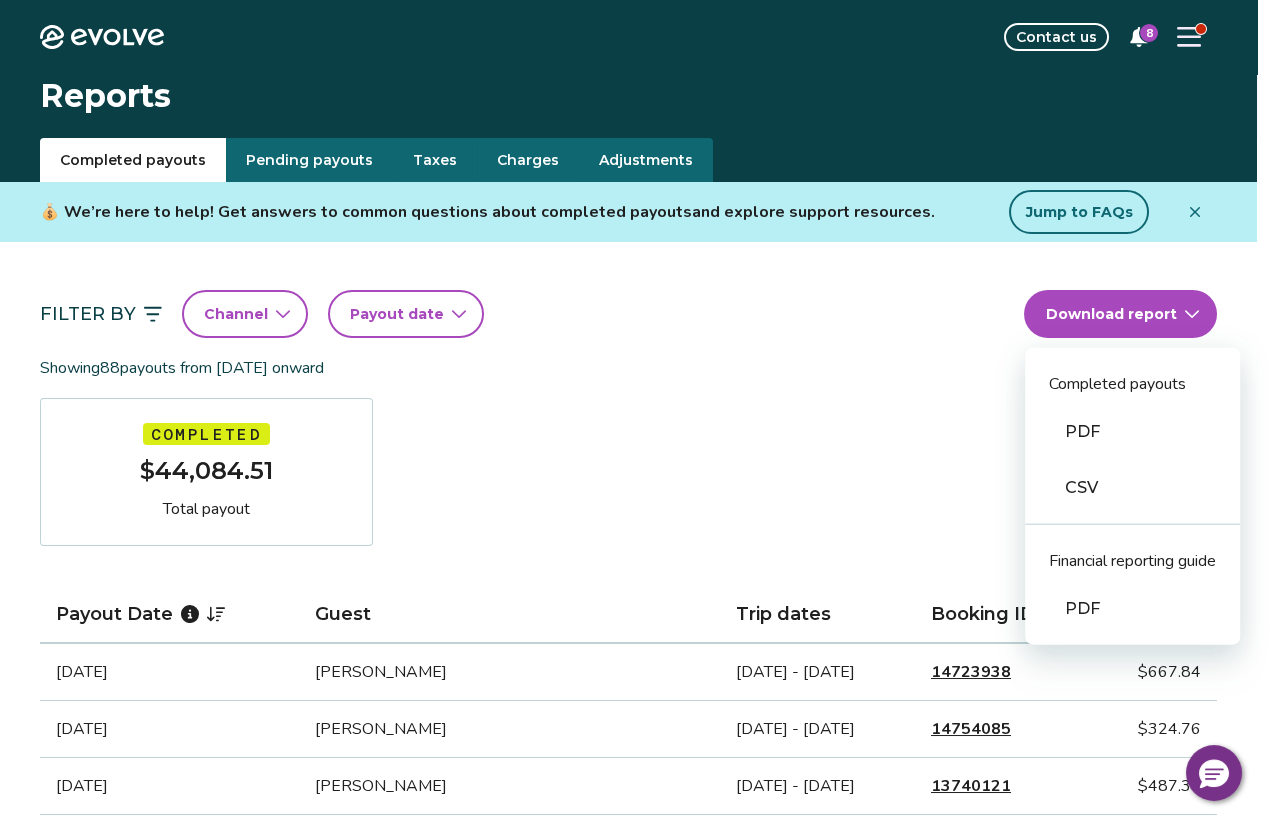 click on "Evolve Contact us 8 Reports Completed payouts Pending payouts Taxes Charges Adjustments 💰 We’re here to help! Get answers to common questions about   completed payouts  and explore support resources. Jump to FAQs Filter By  Channel Payout date Download   report Completed payouts PDF CSV Financial reporting guide PDF Showing  88  payouts   from [DATE] onward Completed $44,084.51 Total payout Payout Date Guest Trip dates Booking ID Payout [DATE] [PERSON_NAME] [DATE] - [DATE] 14723938 $667.84 [DATE] [PERSON_NAME] [DATE] - [DATE] 14754085 $324.76 [DATE] [PERSON_NAME] [DATE] - [DATE] 13740121 $487.38 [DATE] [PERSON_NAME] [DATE] - [DATE] 13654546 $534.28 [DATE] [PERSON_NAME] [DATE] - [DATE] 13573628 $235.71 [DATE] [PERSON_NAME] [DATE] - [DATE] 13596439 $488.88 [DATE] Tome Aprik [DATE] - [DATE] 13762002 $416.42 [DATE] [PERSON_NAME] & [PERSON_NAME] [DATE] - [DATE] 13650945 $415.85 [DATE] [PERSON_NAME] [DATE] - [DATE] 1" at bounding box center (636, 1493) 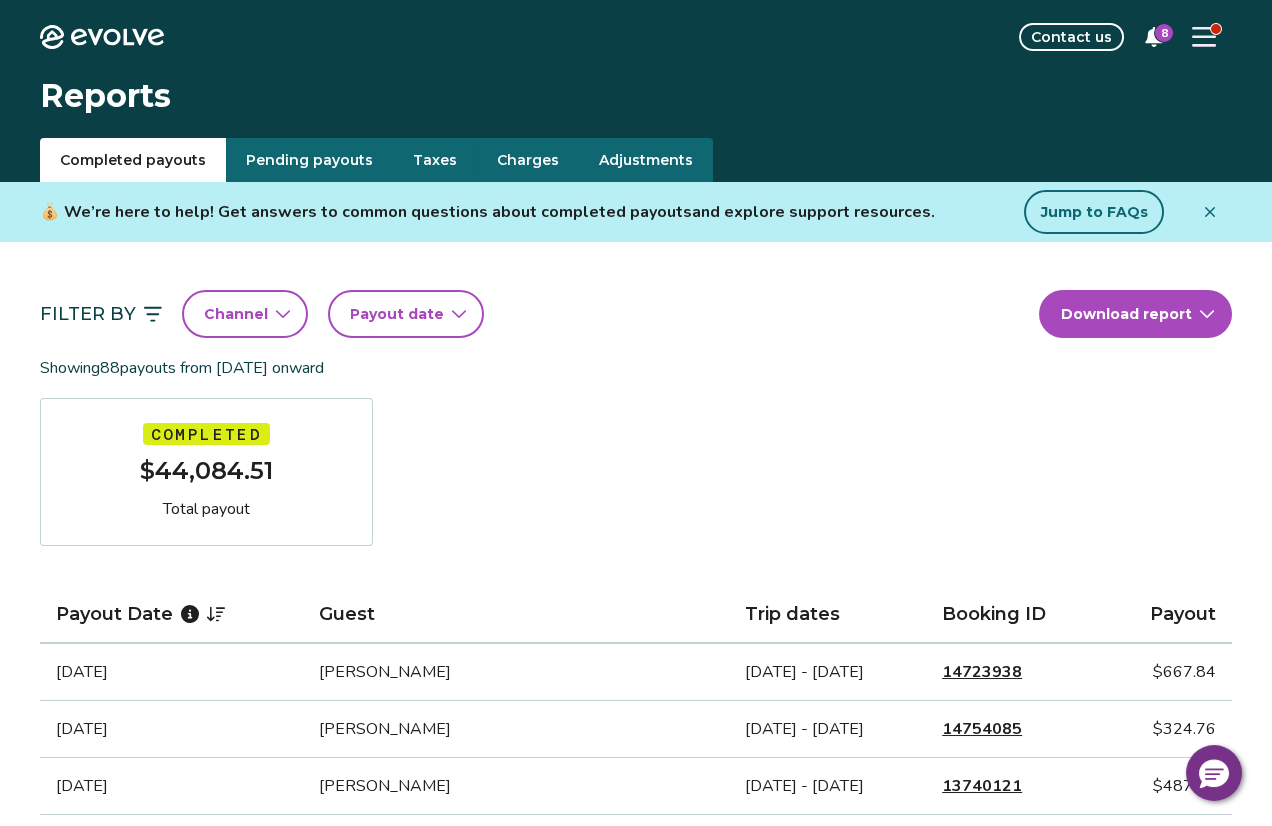 click on "Payout date" at bounding box center [406, 314] 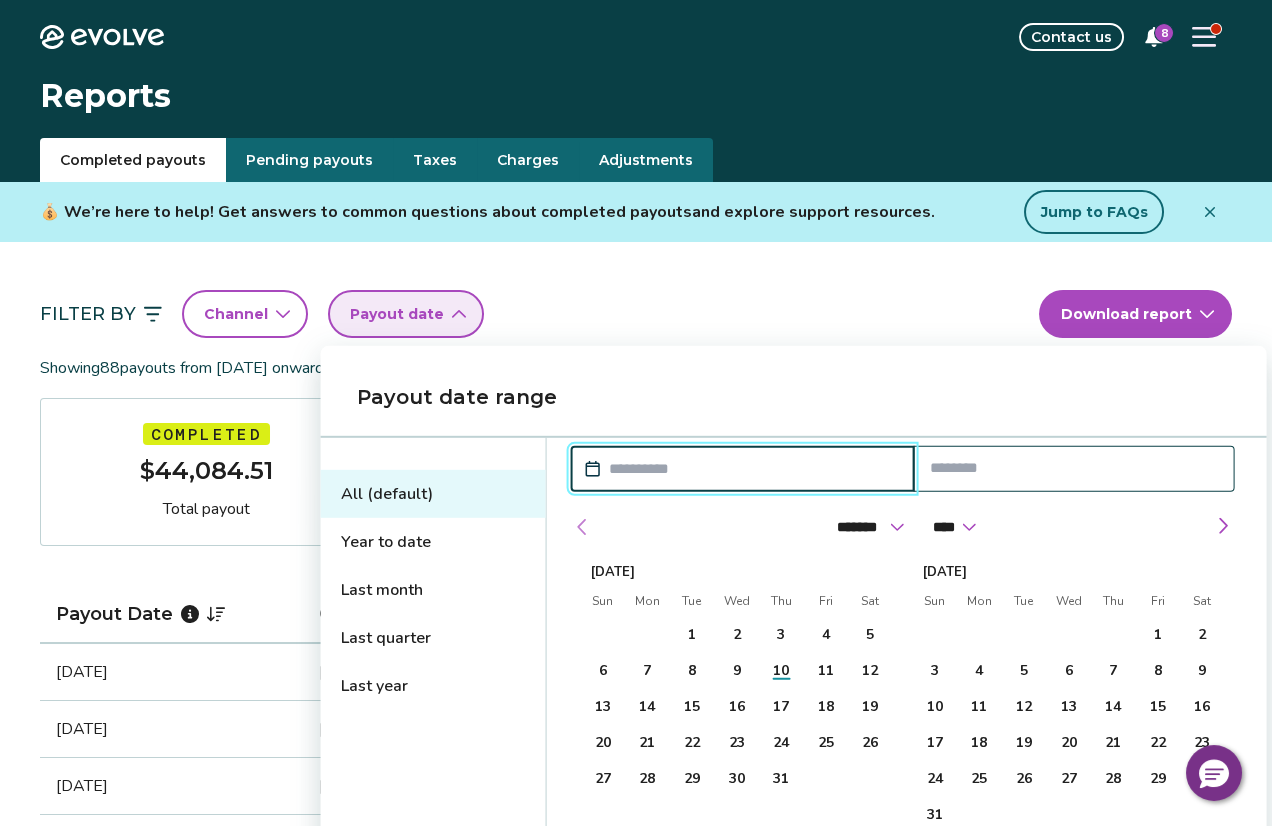 click at bounding box center (583, 527) 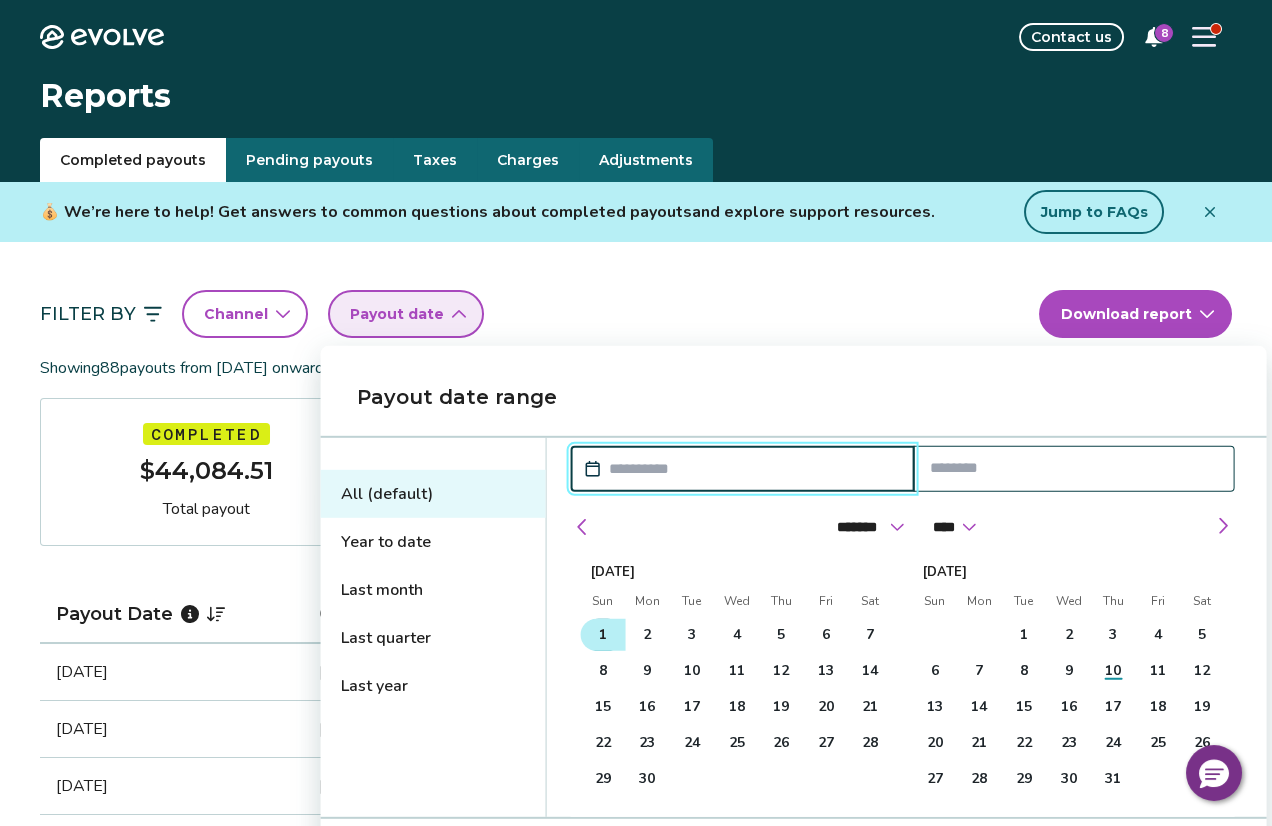 click on "1" at bounding box center [603, 635] 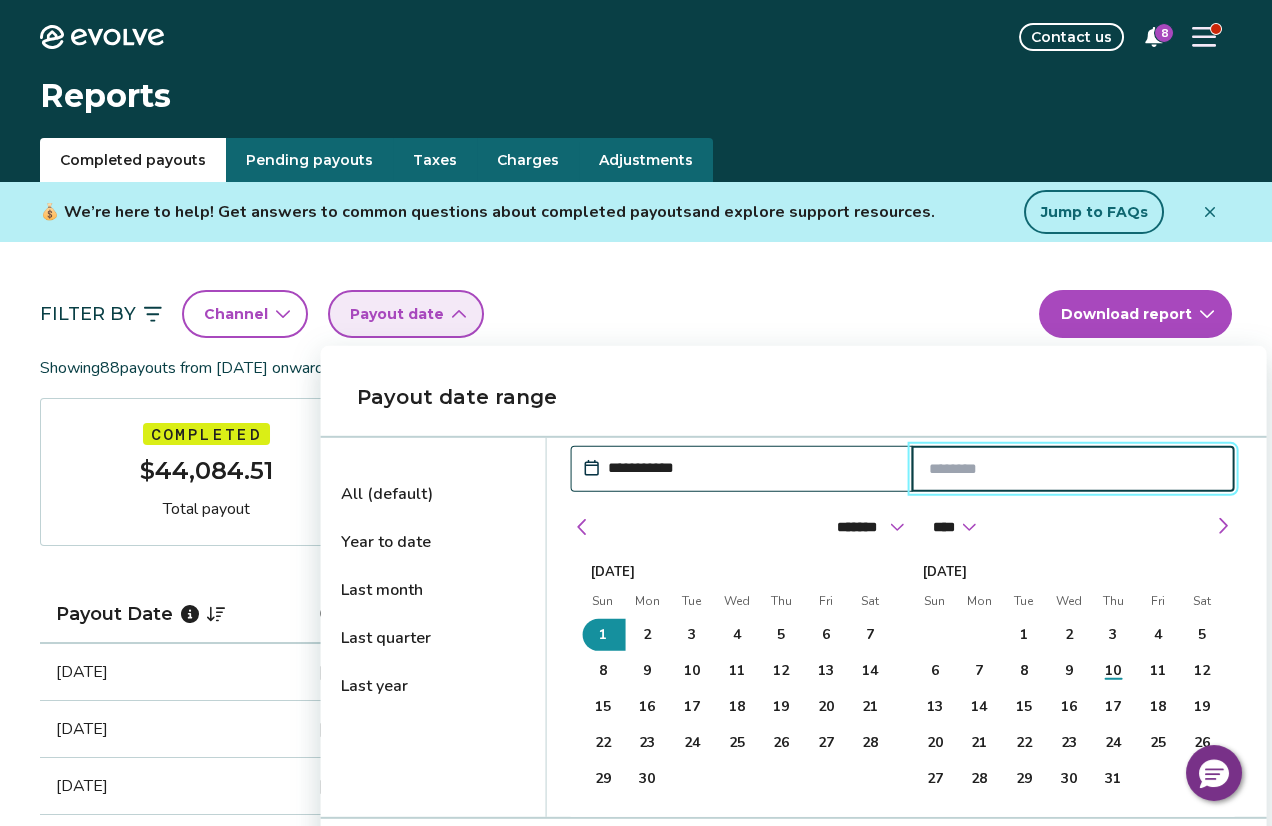click at bounding box center (1073, 469) 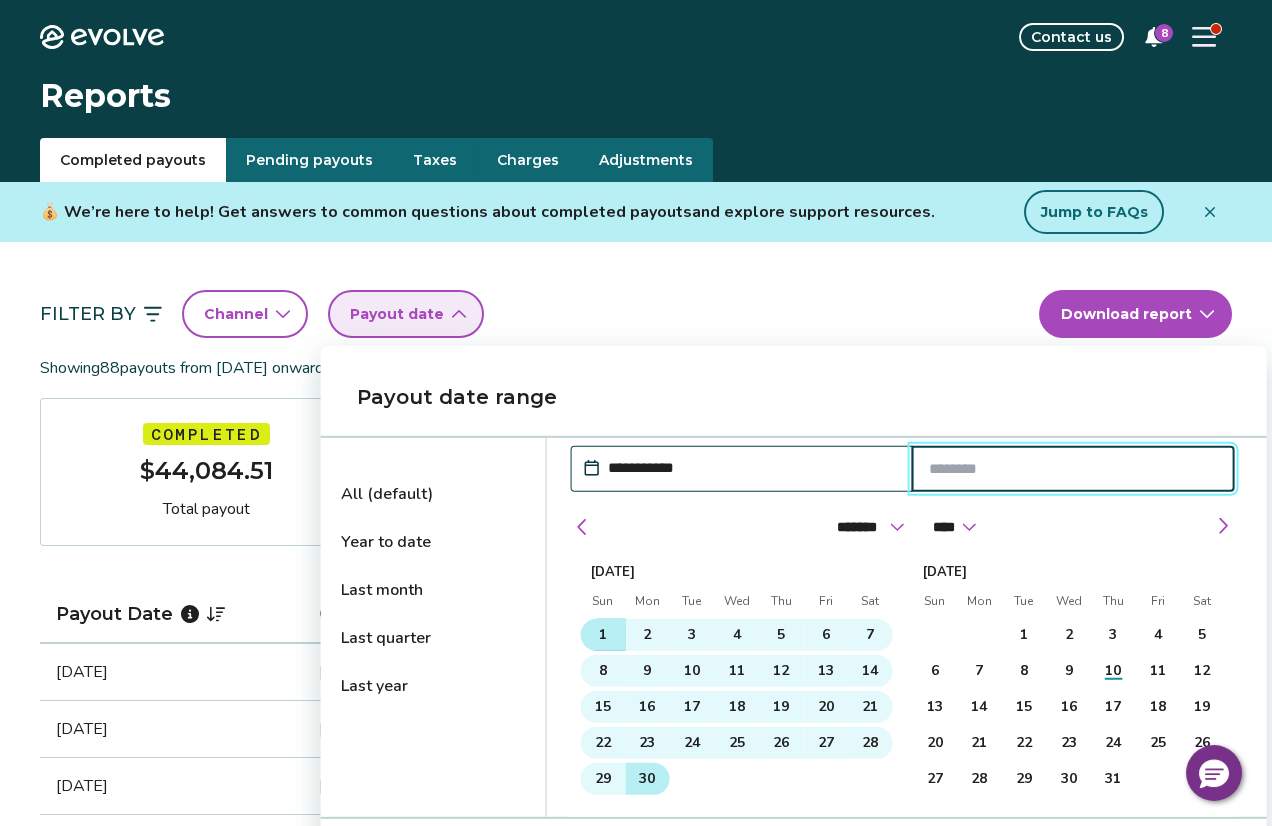 click on "30" at bounding box center (647, 779) 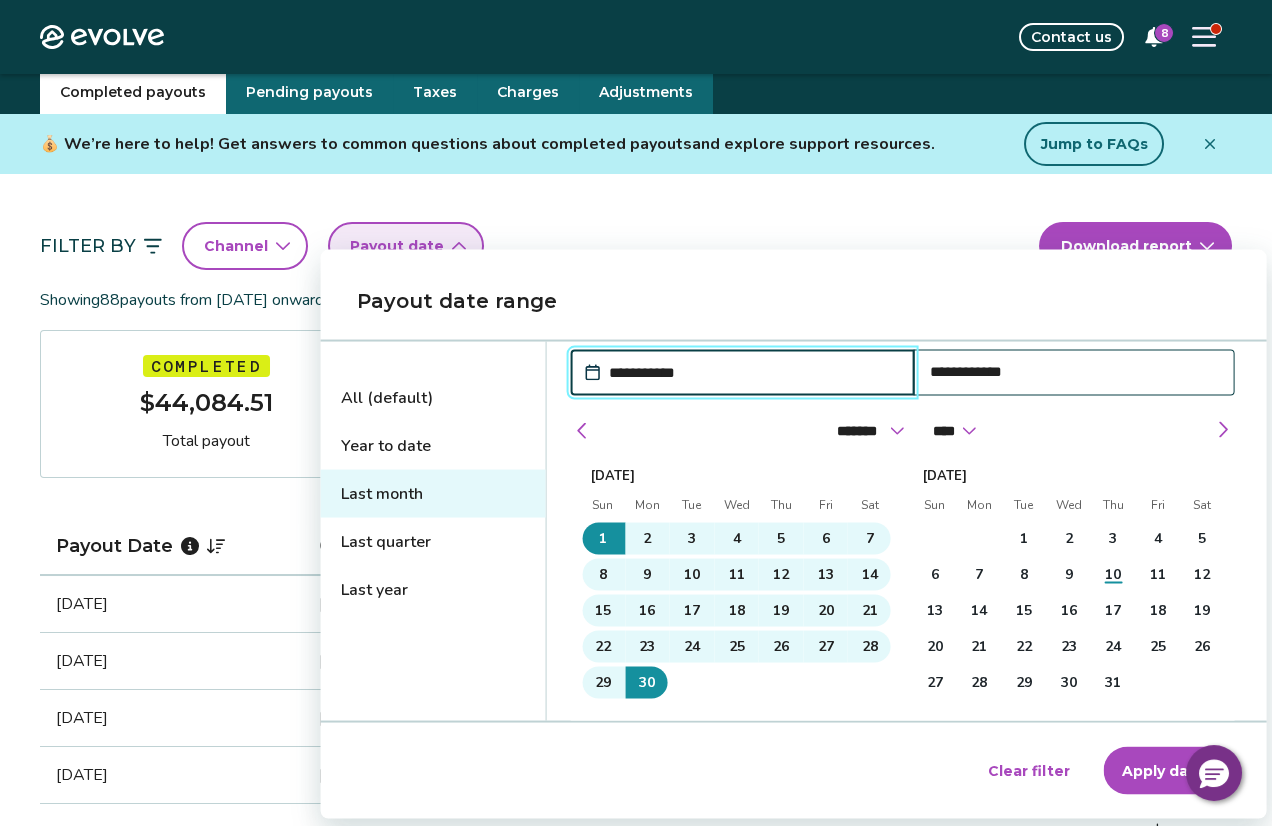 scroll, scrollTop: 99, scrollLeft: 0, axis: vertical 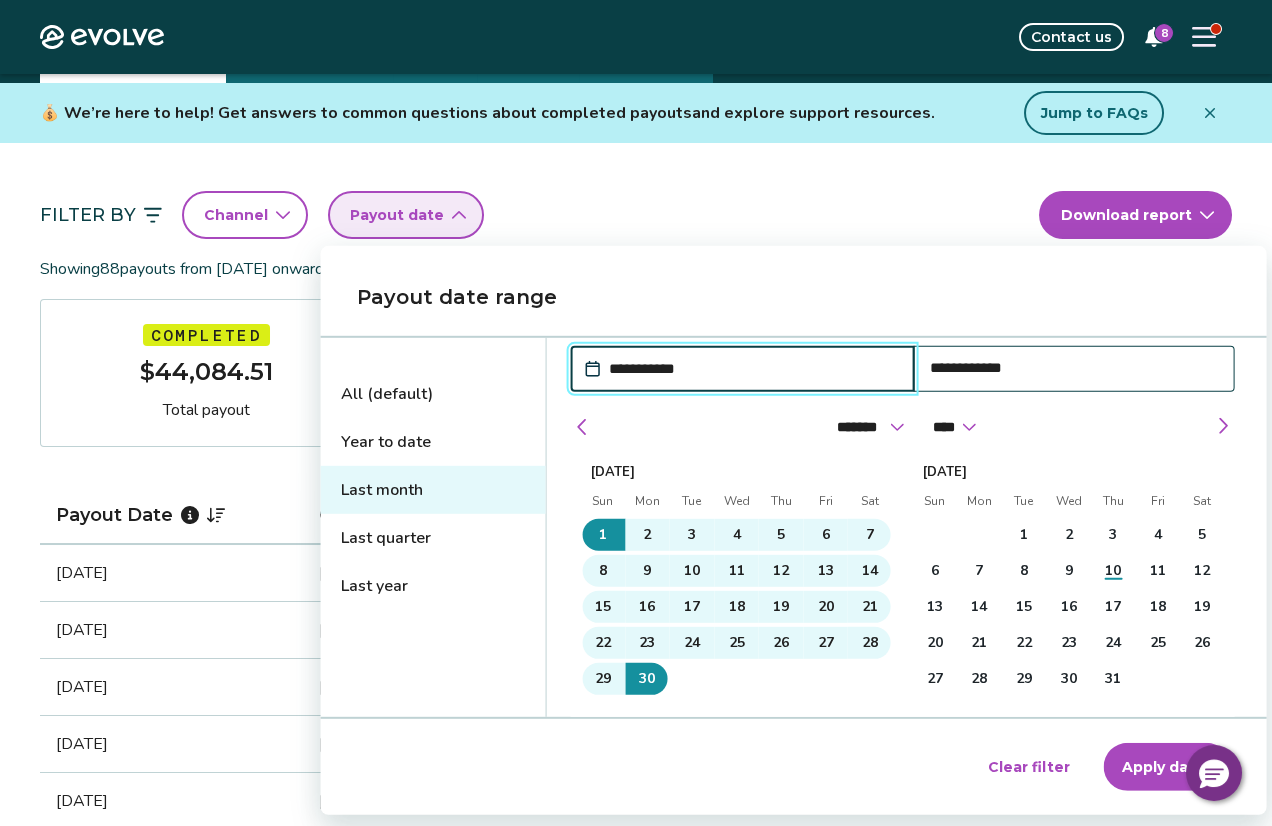 click on "Apply dates" at bounding box center (1167, 767) 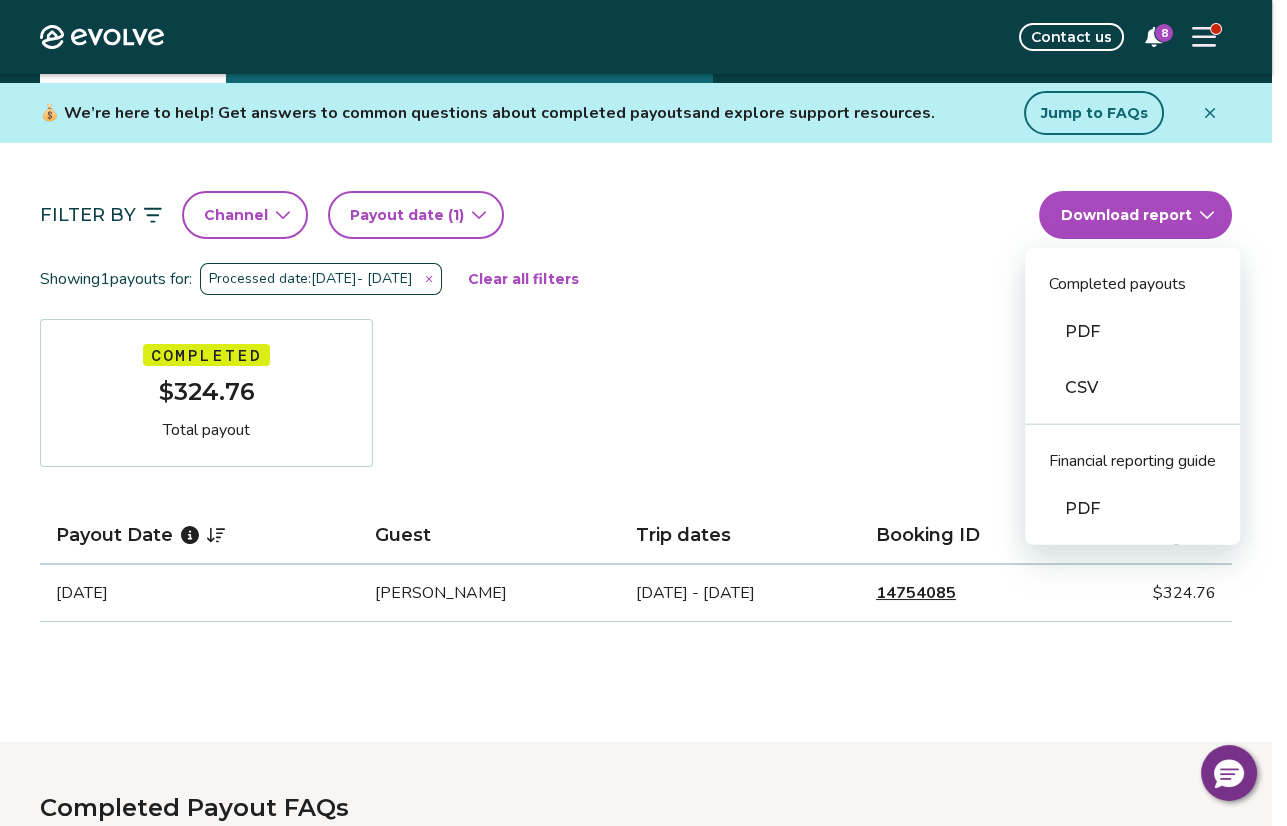 click on "Evolve Contact us 8 Reports Completed payouts Pending payouts Taxes Charges Adjustments 💰 We’re here to help! Get answers to common questions about   completed payouts  and explore support resources. Jump to FAQs Filter By  Channel Payout date (1) Download   report Completed payouts PDF CSV Financial reporting guide PDF Showing  1  payouts   for: Processed date:  [DATE]  -   [DATE] Clear all filters Completed $324.76 Total payout Payout Date Guest Trip dates Booking ID Payout [DATE] [PERSON_NAME] [DATE] - [DATE] 14754085 $324.76 Completed Payout FAQs How is my payout amount calculated? How is Evolve’s management fee calculated? When will I receive my payout? How are payouts processed for monthly stays? Completed Payout resources Have more payout questions? These Help Center articles are a great place to start. How Are Guest Payments Processed at Evolve?   Do Guest Refunds Affect My Payouts?   How Do I View My Payout History?   Download Financial Guide PDF Privacy Policy |" at bounding box center [643, 827] 